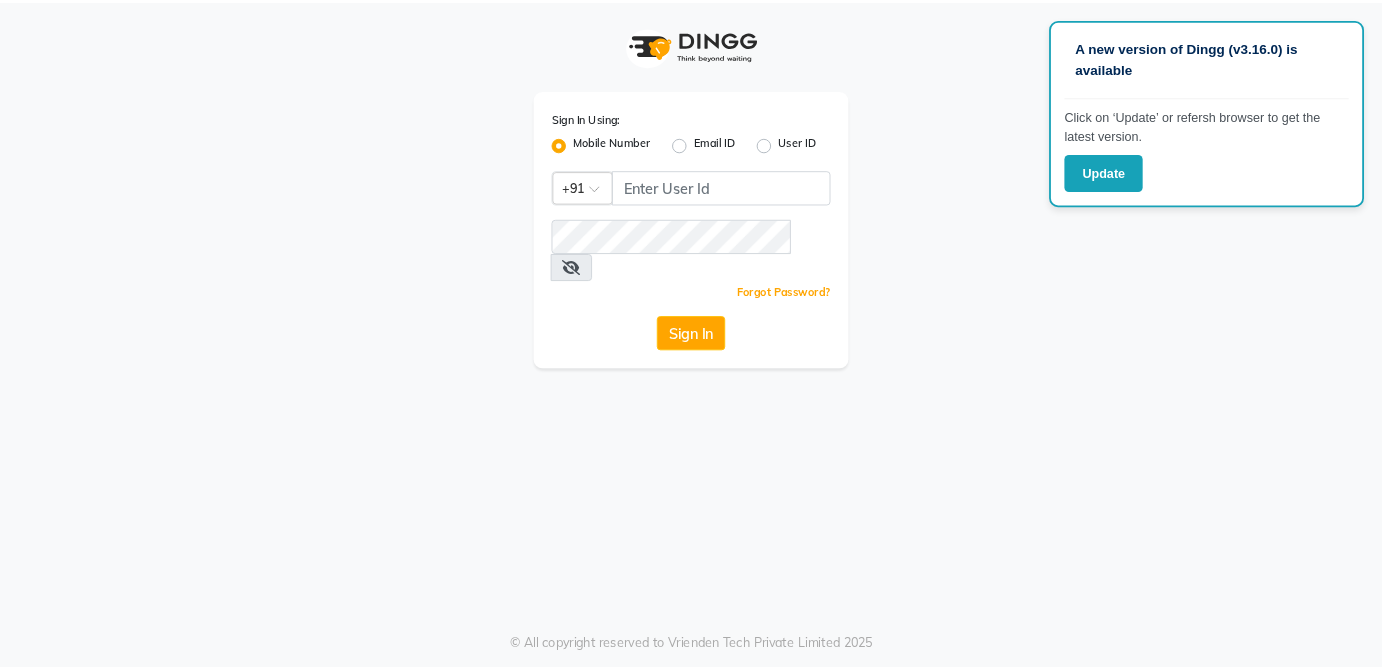 scroll, scrollTop: 0, scrollLeft: 0, axis: both 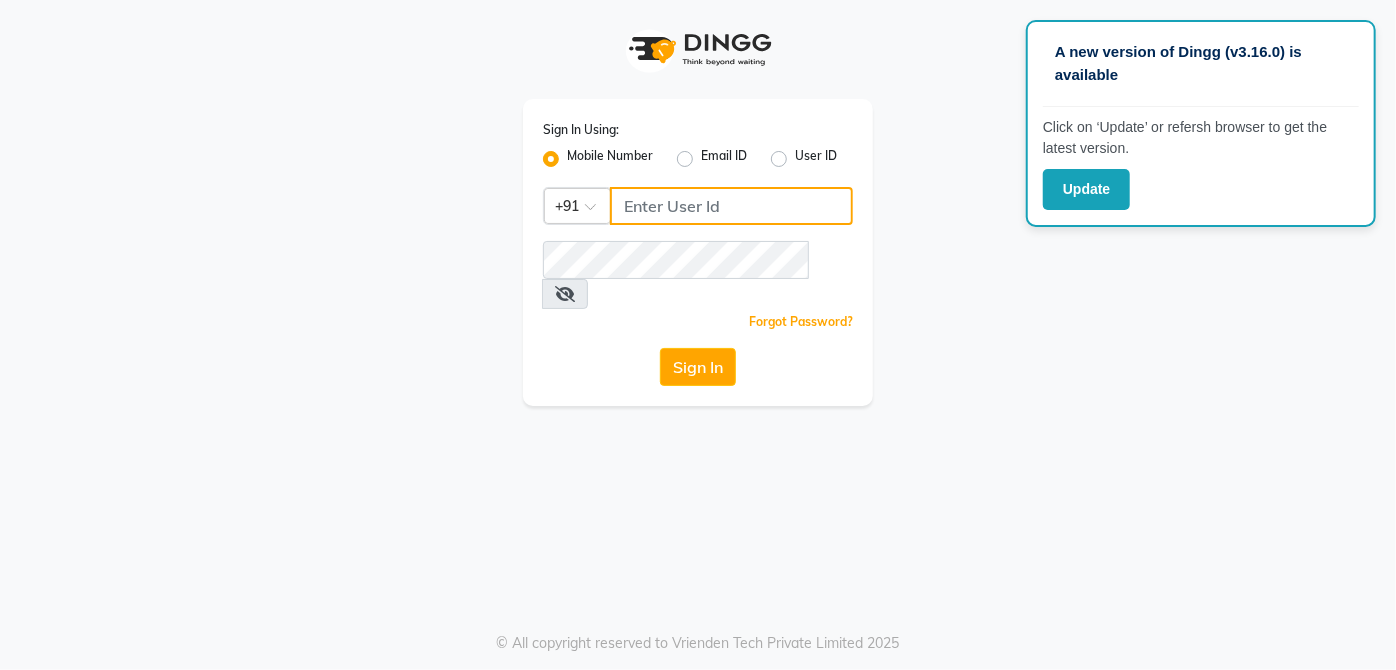 click 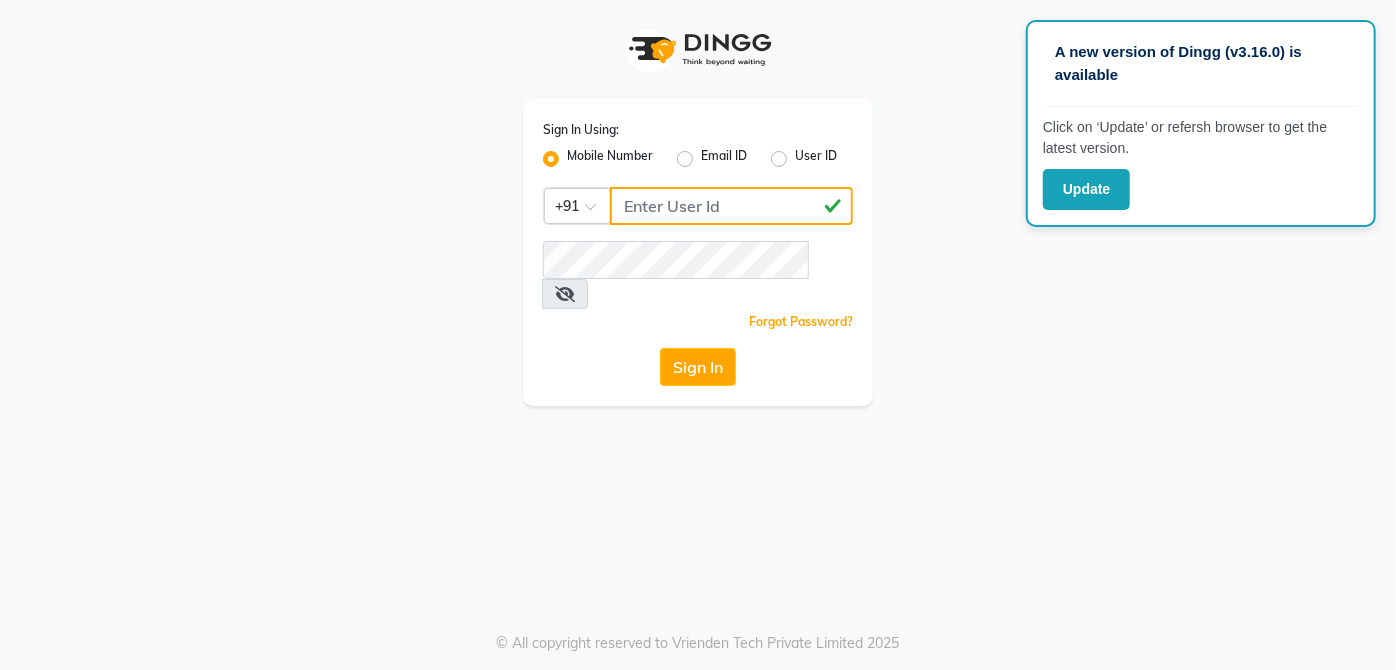 type on "[PHONE]" 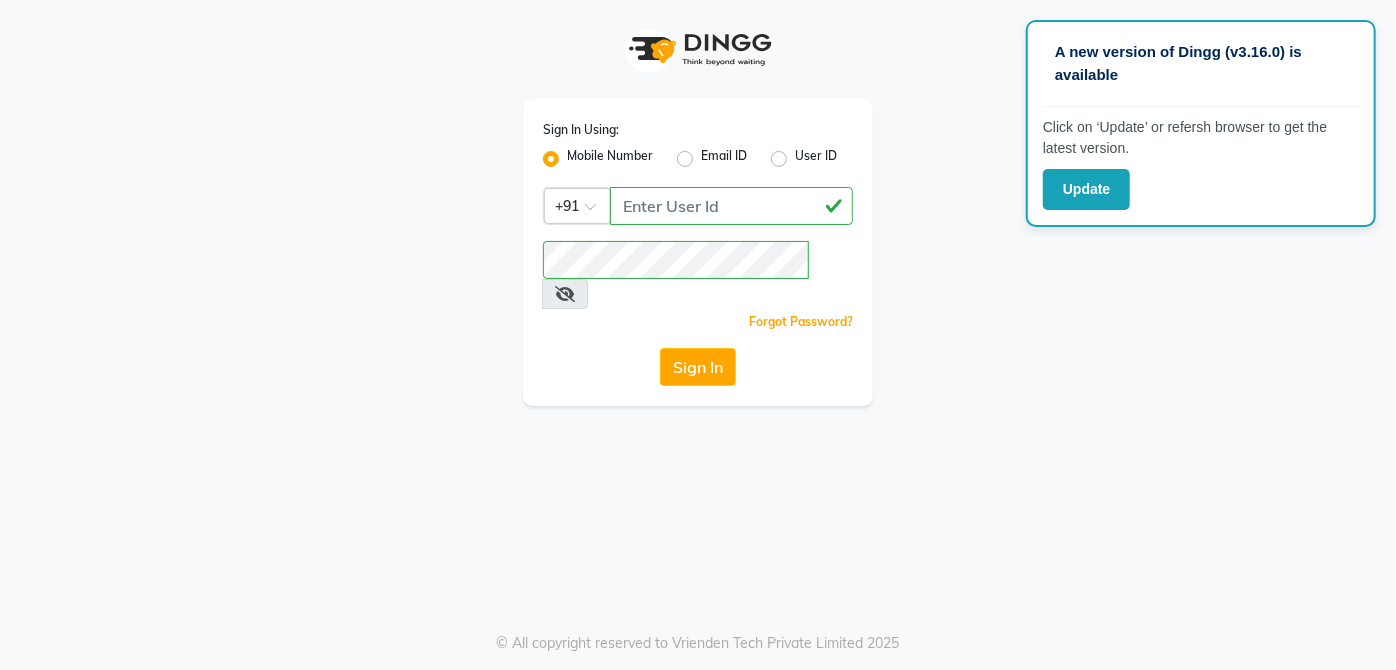 click at bounding box center [565, 294] 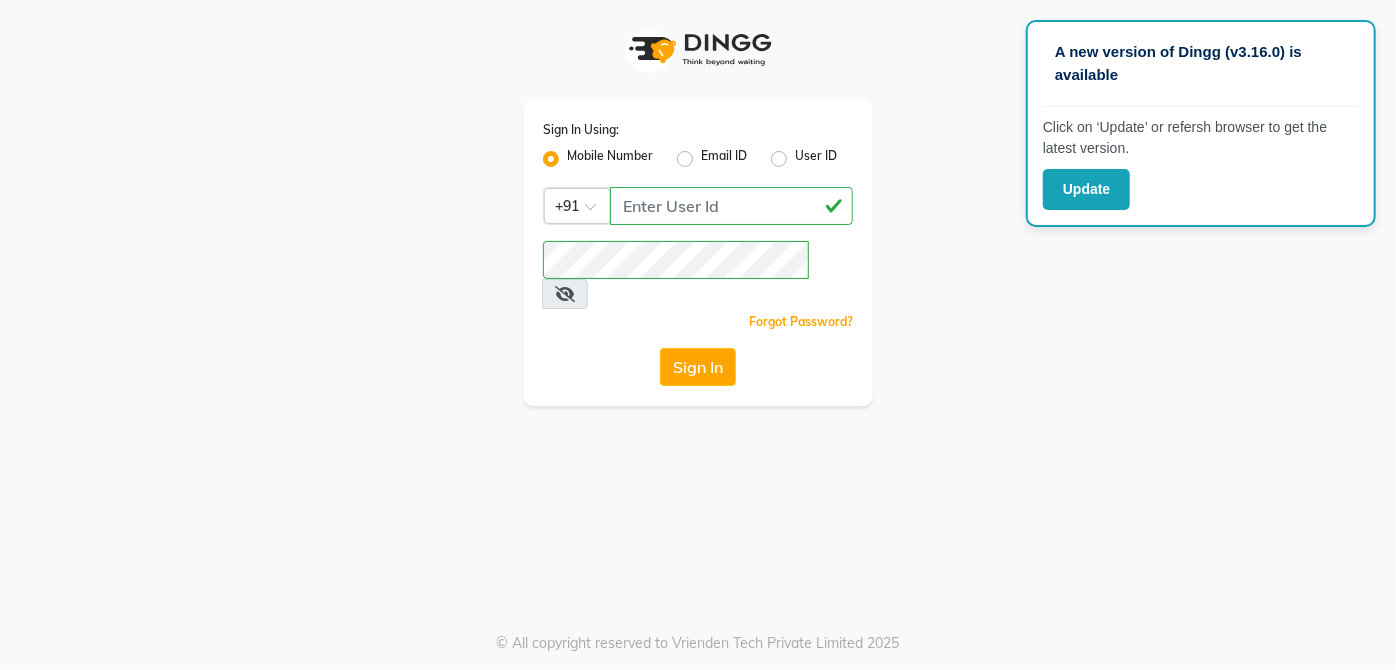 click at bounding box center [565, 294] 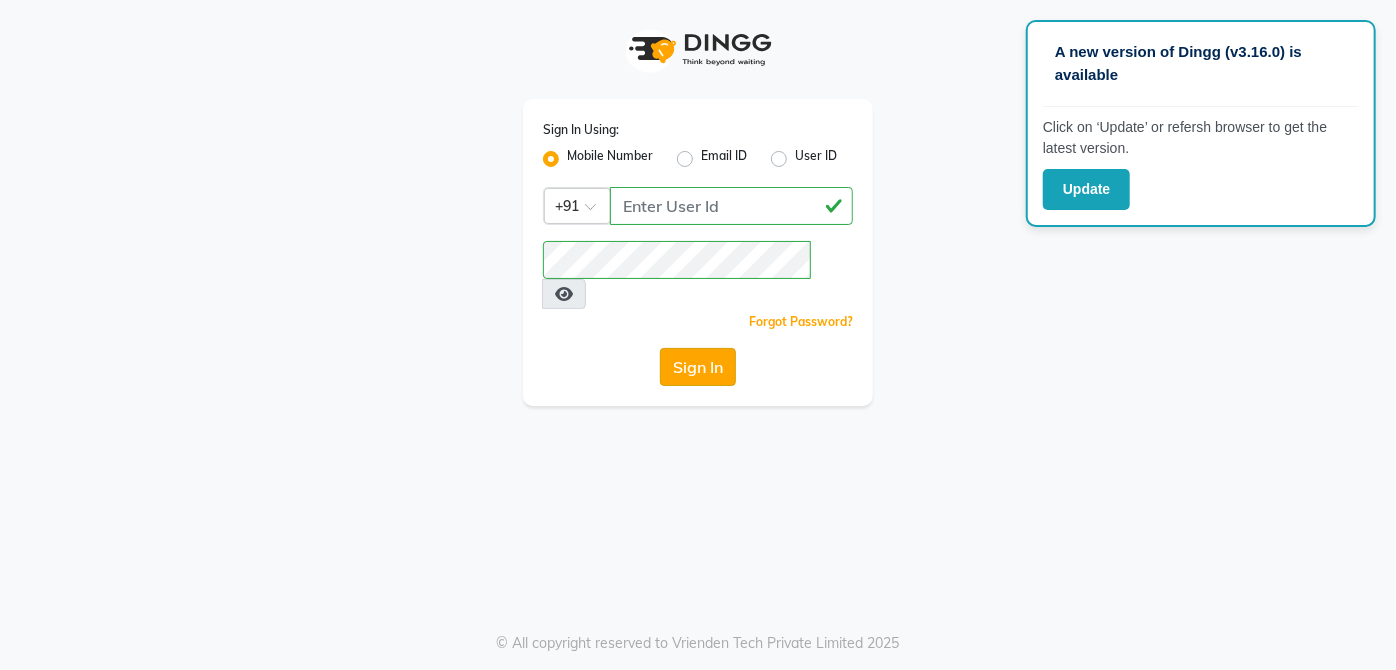 click on "Sign In" 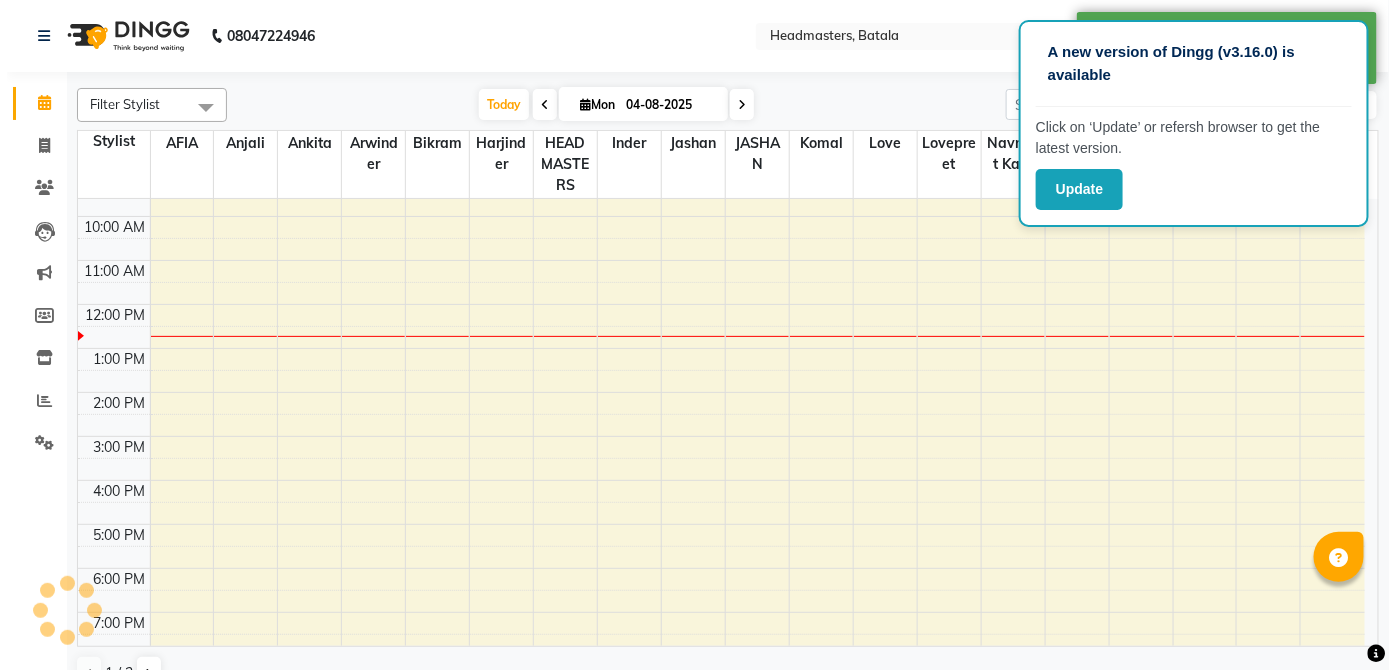 scroll, scrollTop: 0, scrollLeft: 0, axis: both 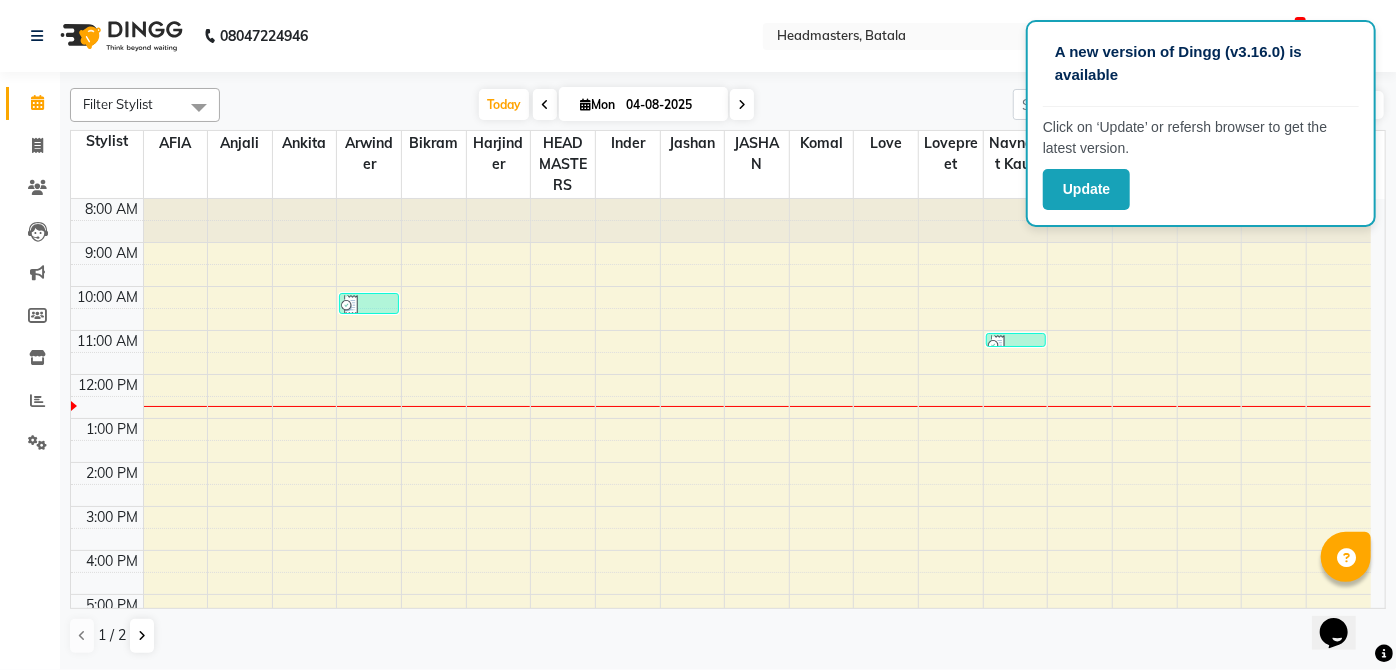 click at bounding box center [545, 105] 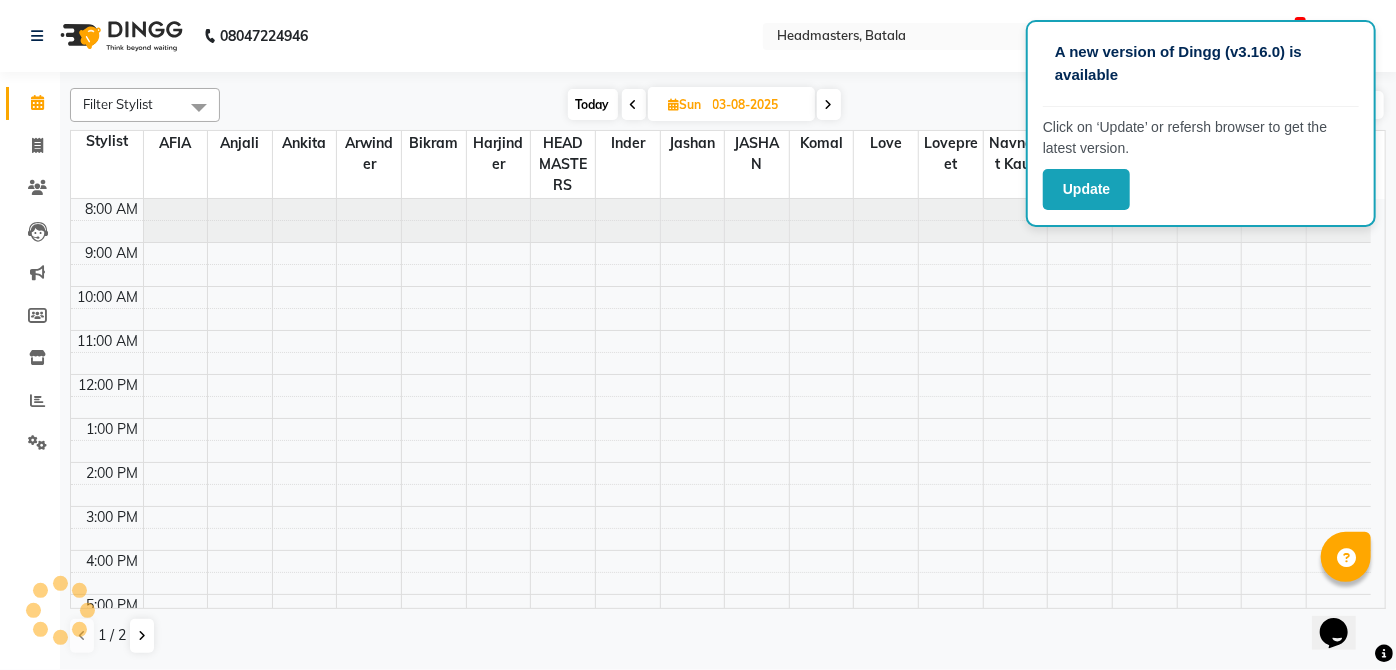 scroll, scrollTop: 154, scrollLeft: 0, axis: vertical 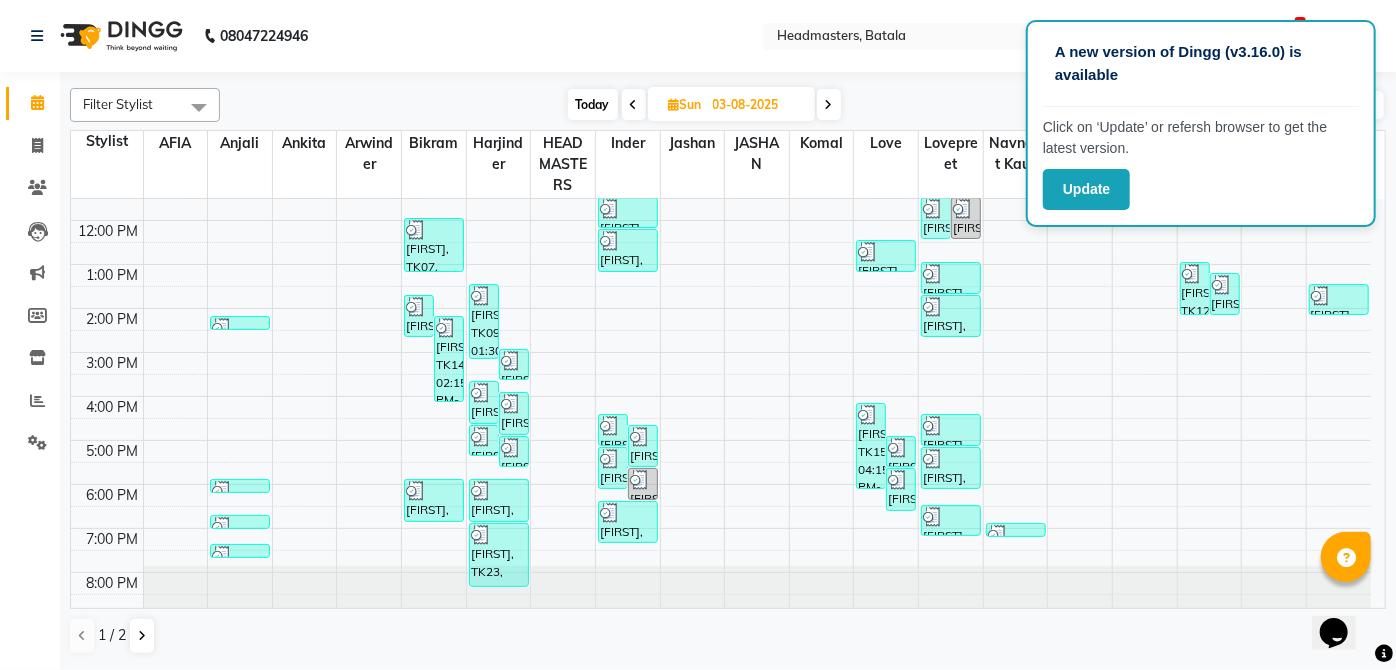 click at bounding box center [634, 105] 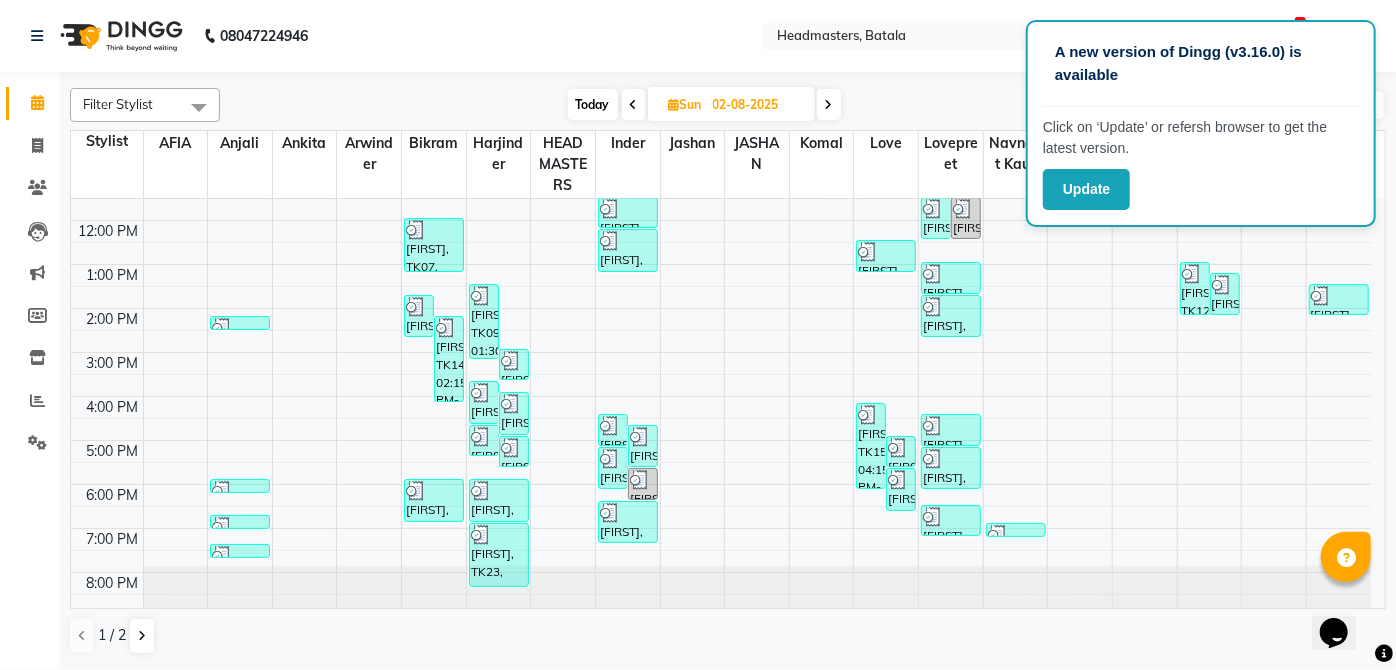 scroll, scrollTop: 0, scrollLeft: 0, axis: both 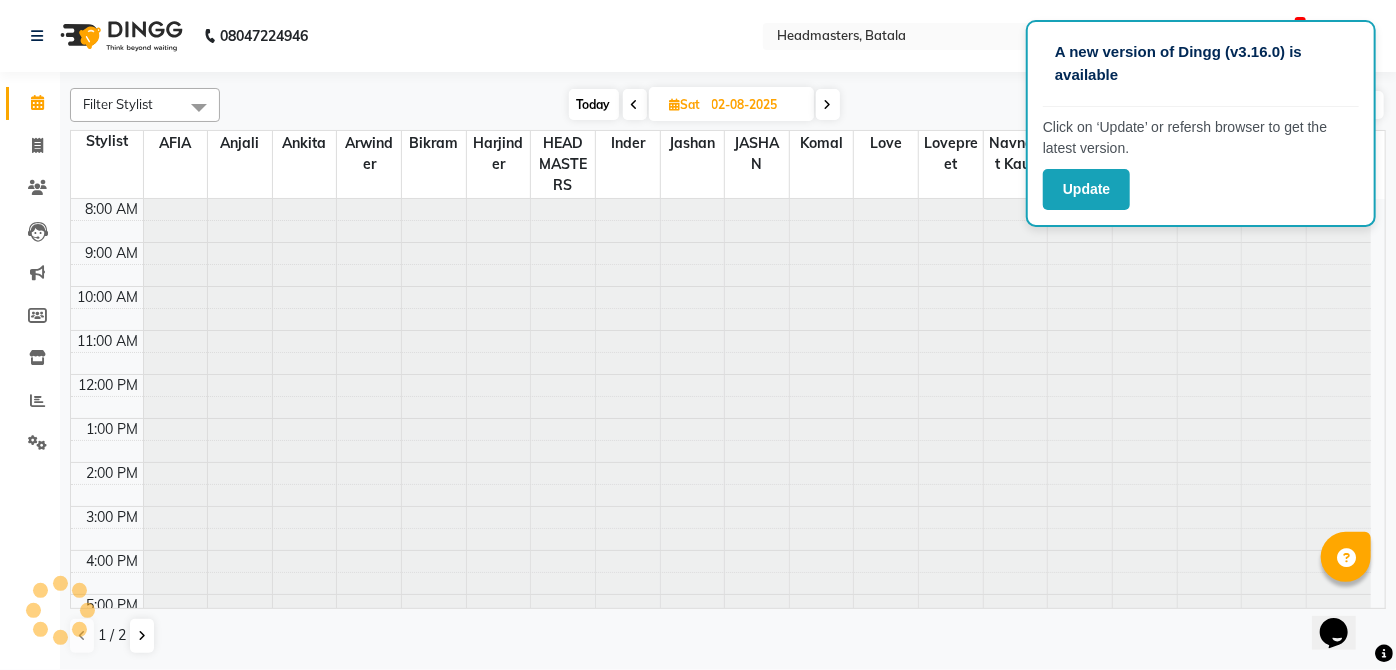 click at bounding box center (635, 104) 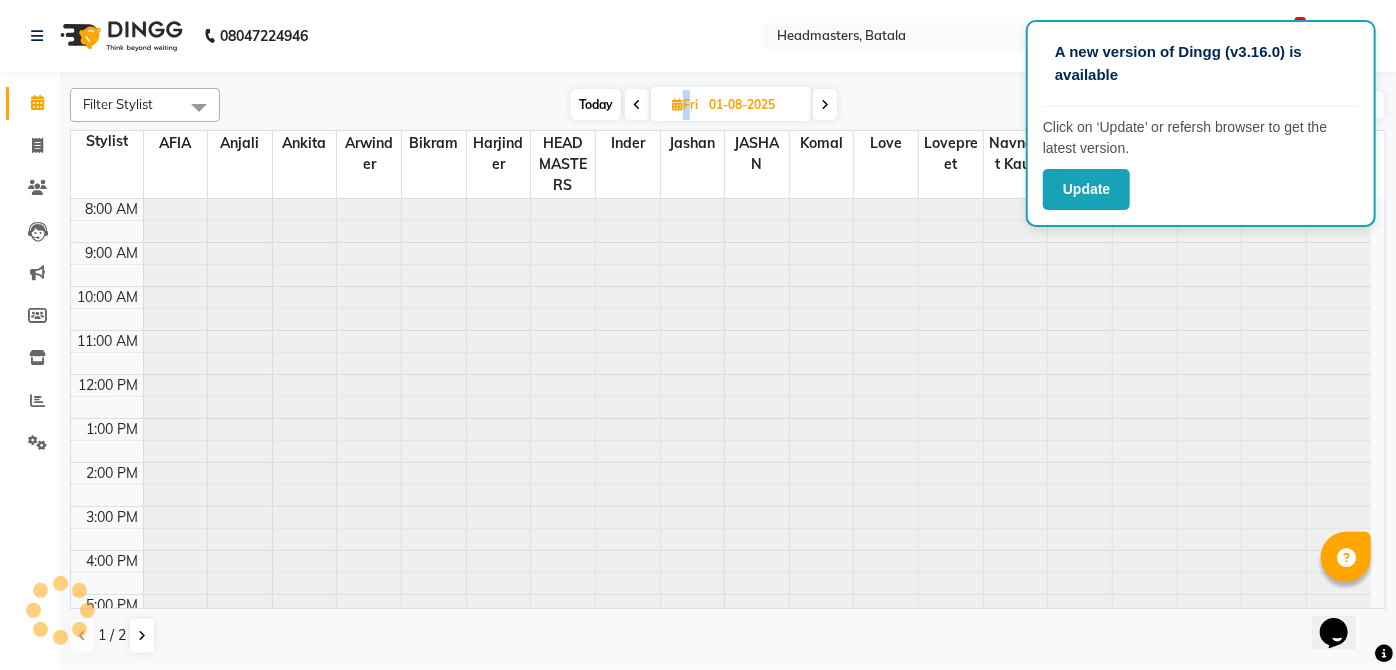 click at bounding box center [637, 104] 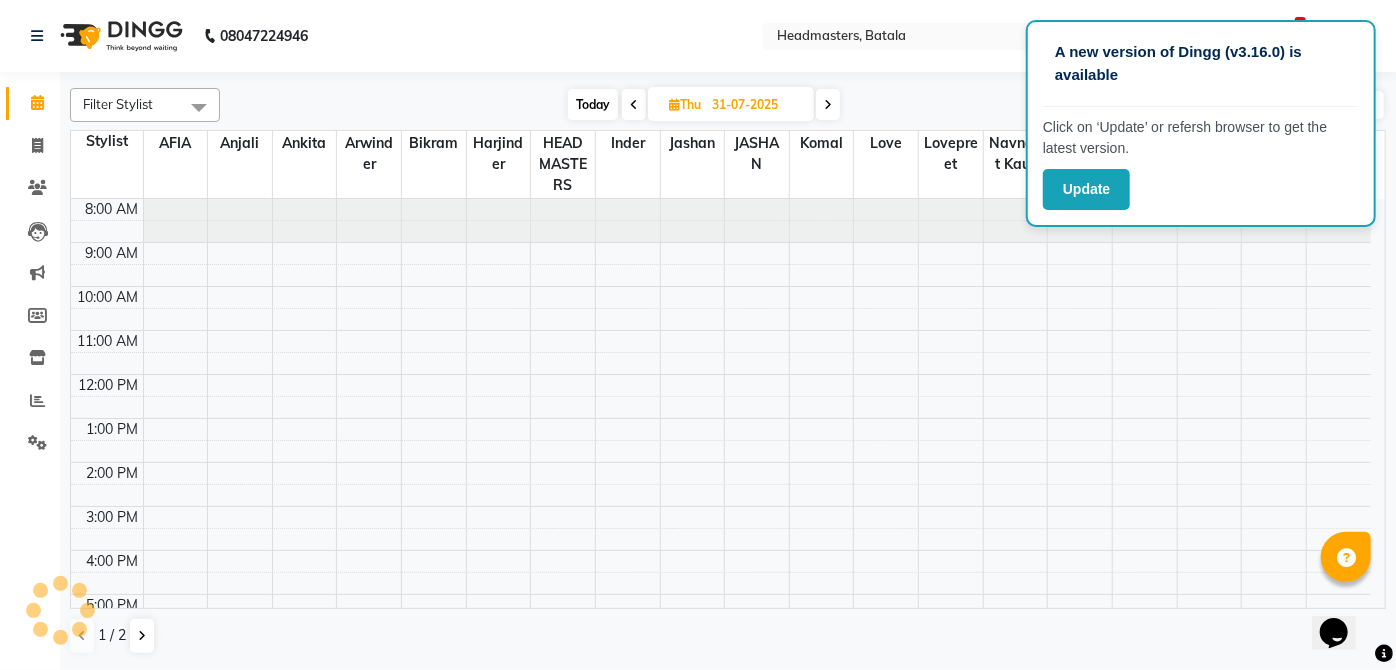 scroll, scrollTop: 154, scrollLeft: 0, axis: vertical 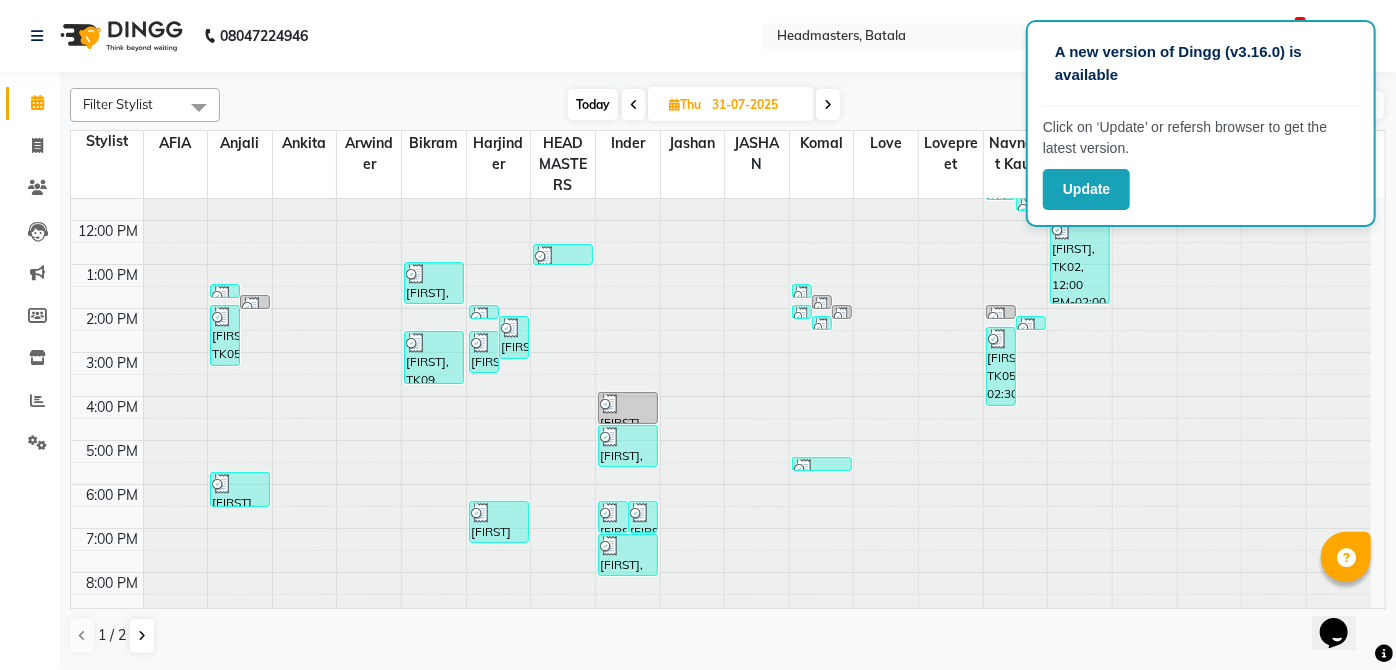 click at bounding box center (634, 105) 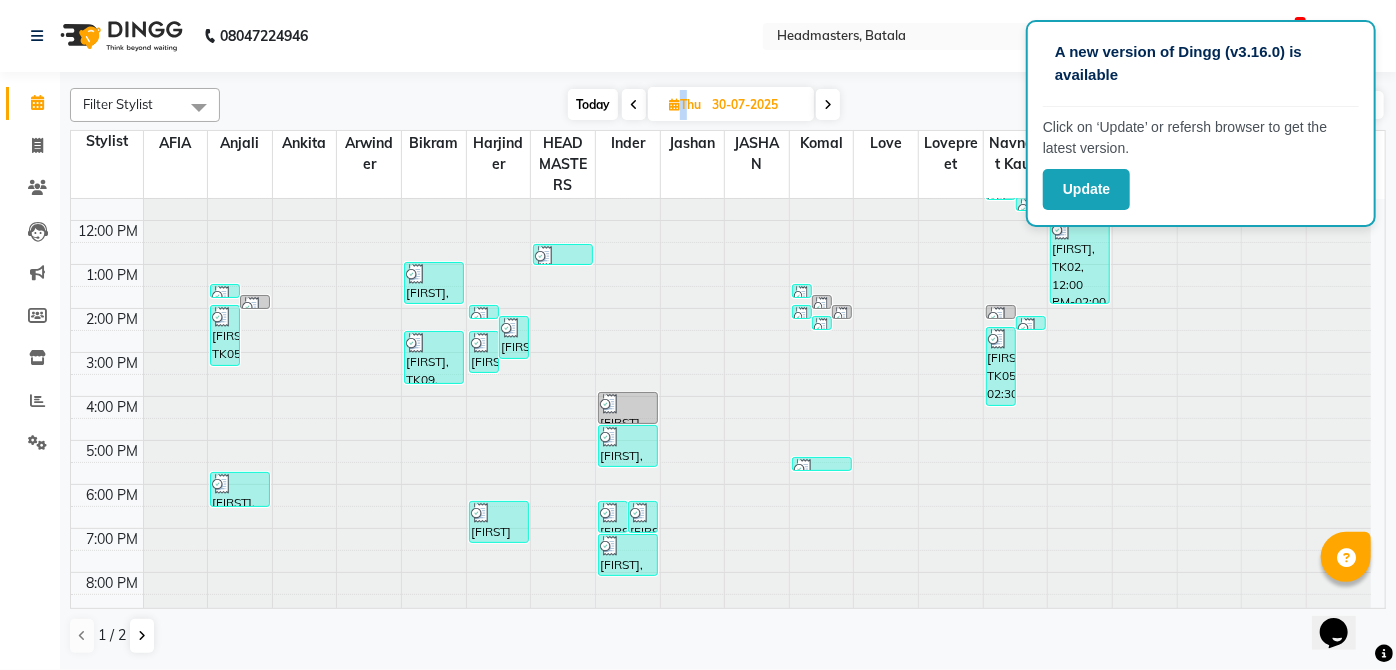 scroll, scrollTop: 0, scrollLeft: 0, axis: both 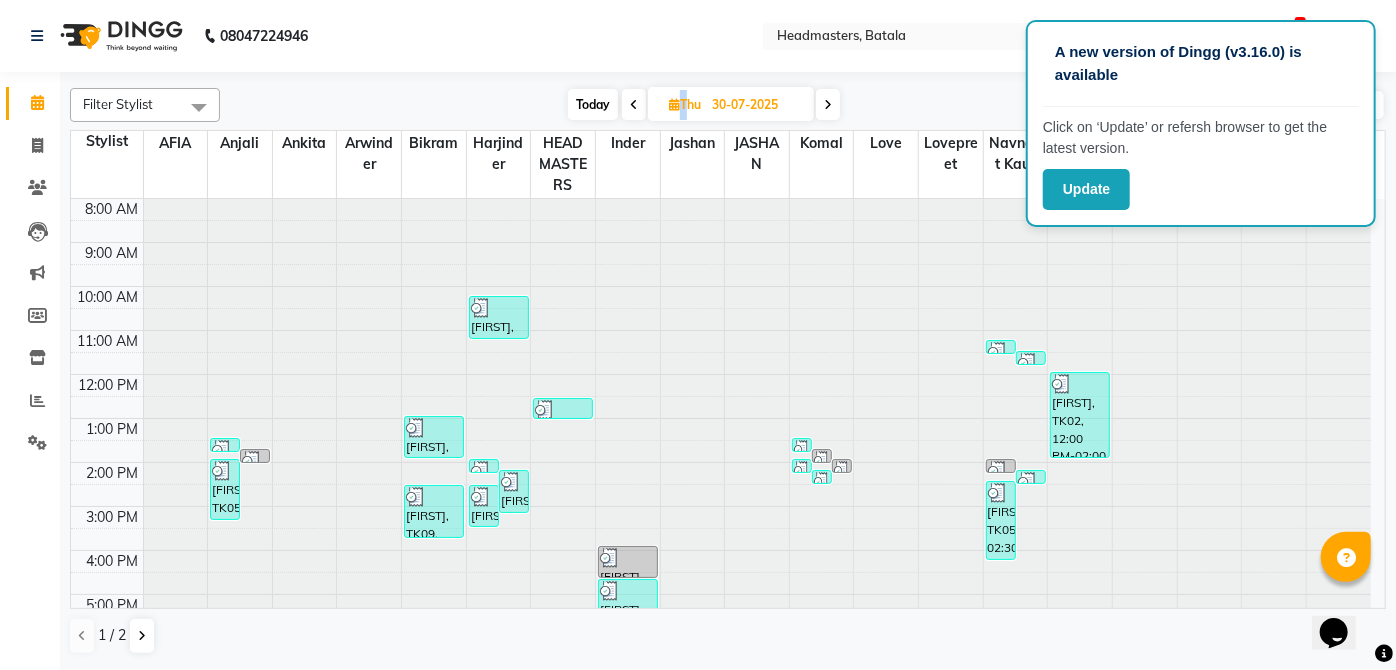 click at bounding box center [634, 105] 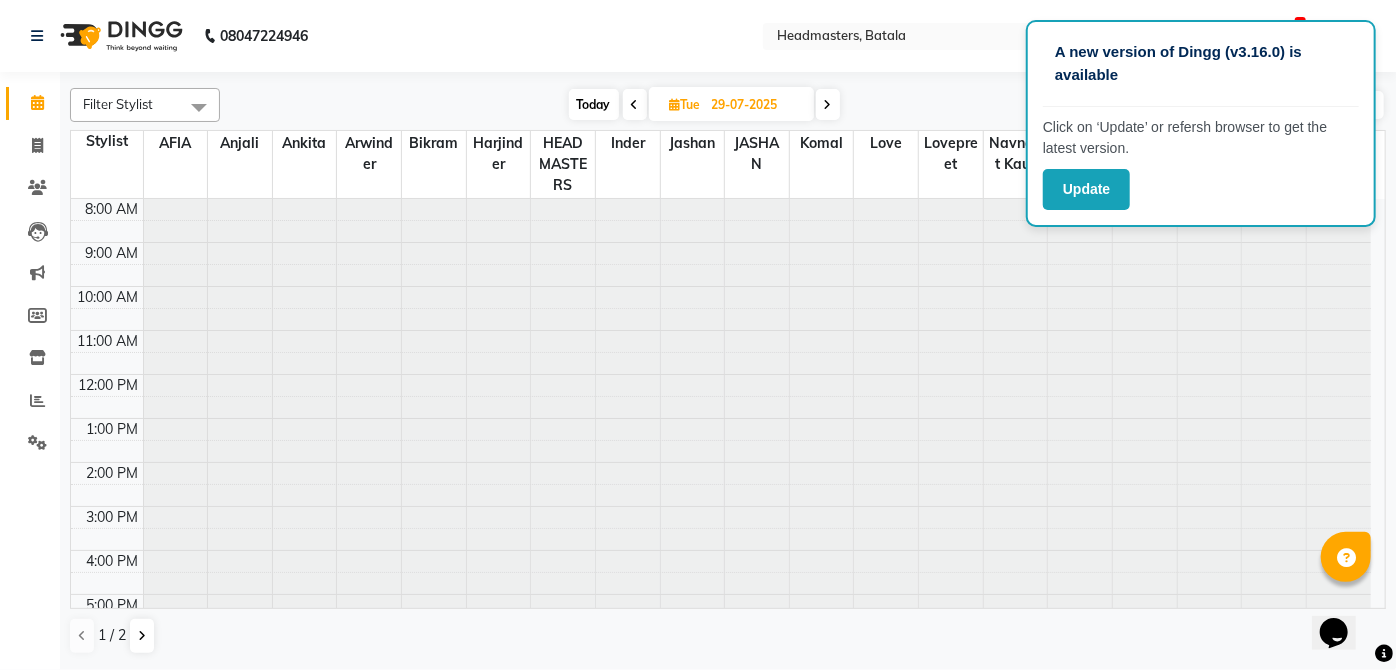 scroll, scrollTop: 154, scrollLeft: 0, axis: vertical 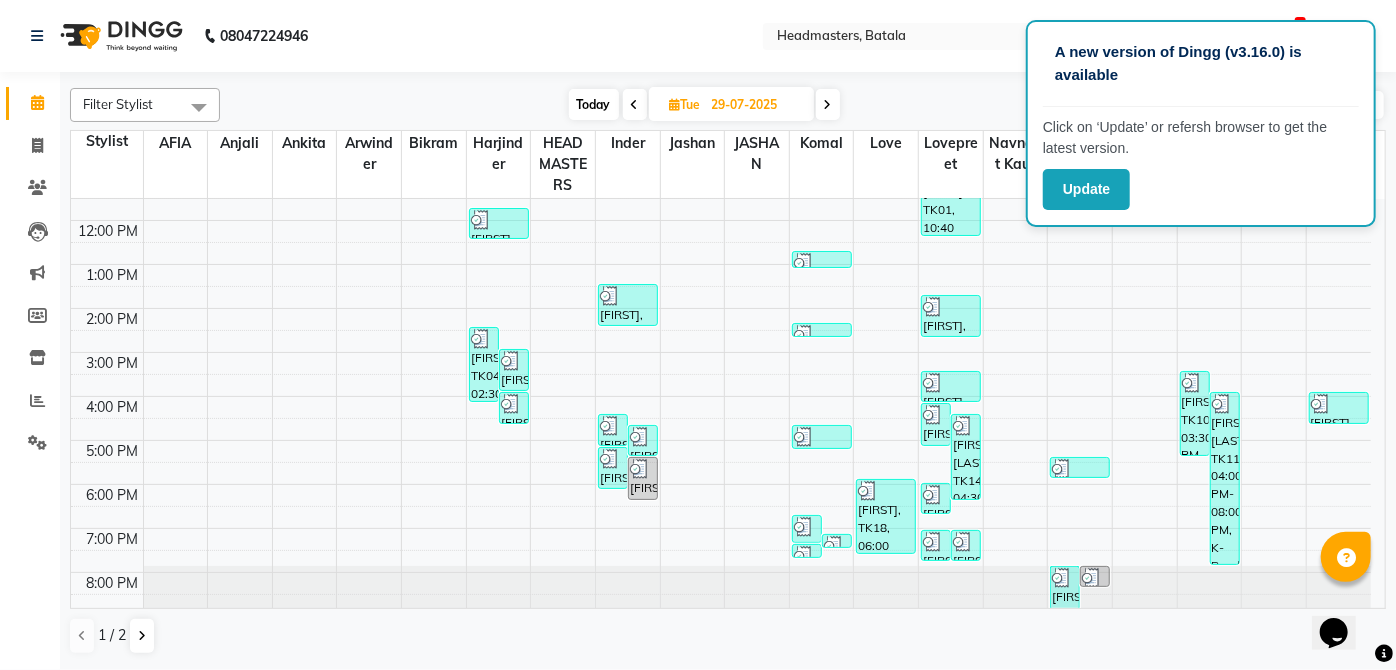 click at bounding box center (635, 105) 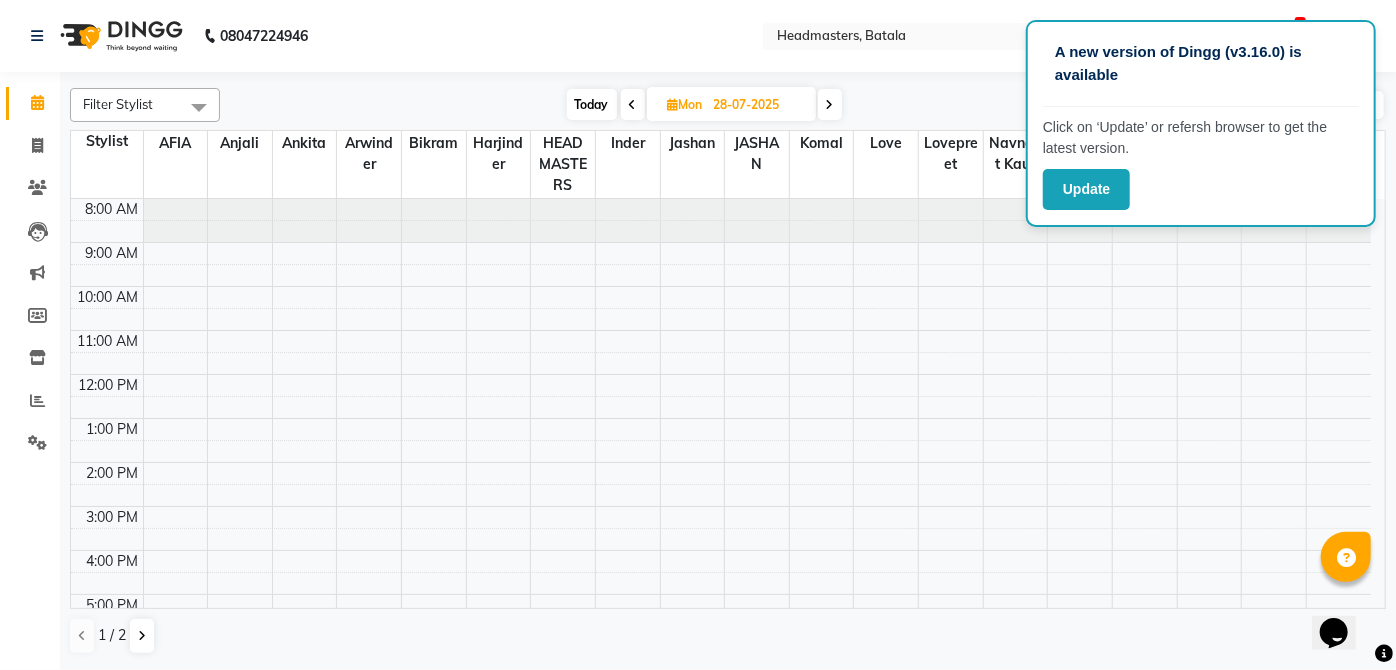 scroll, scrollTop: 154, scrollLeft: 0, axis: vertical 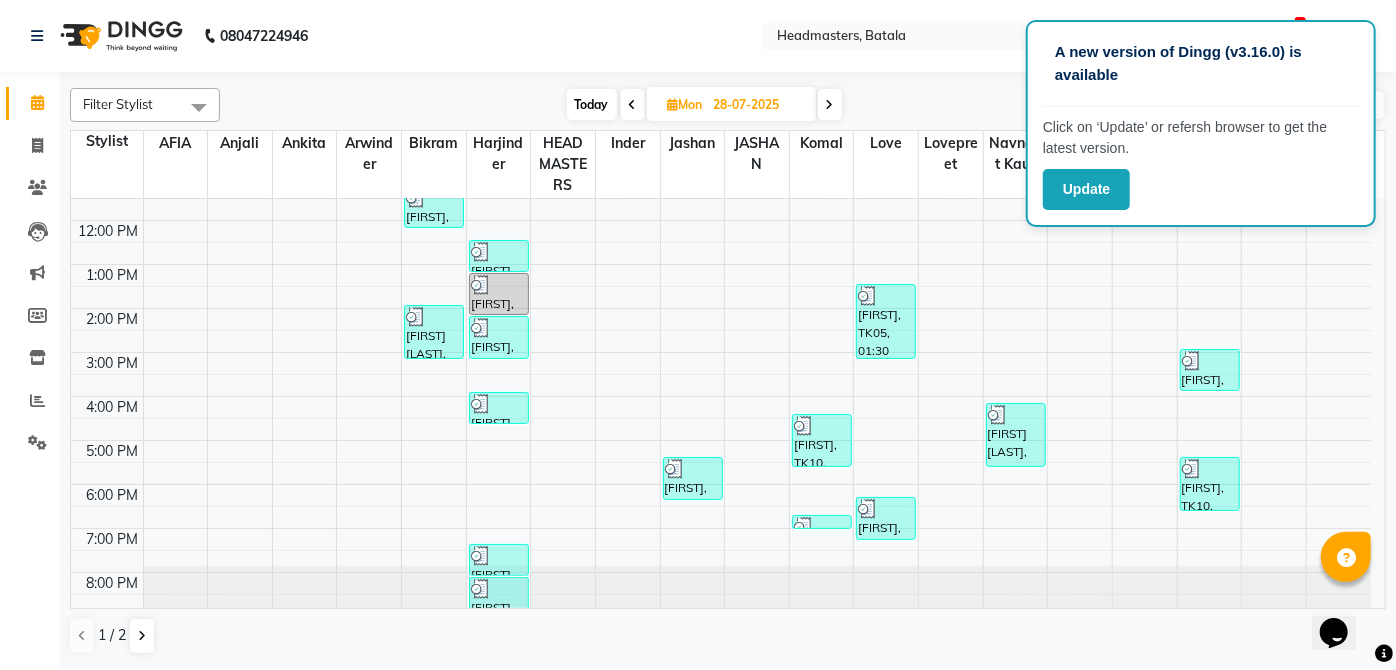 click at bounding box center [830, 104] 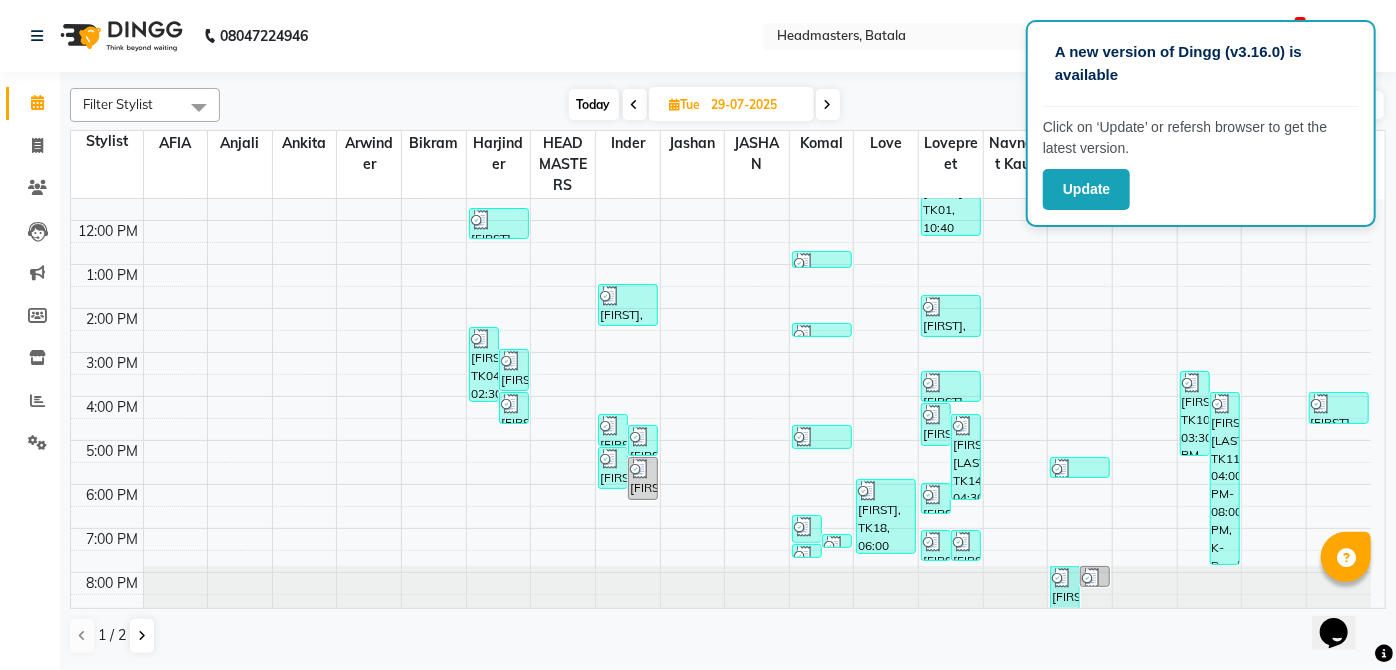 scroll, scrollTop: 0, scrollLeft: 0, axis: both 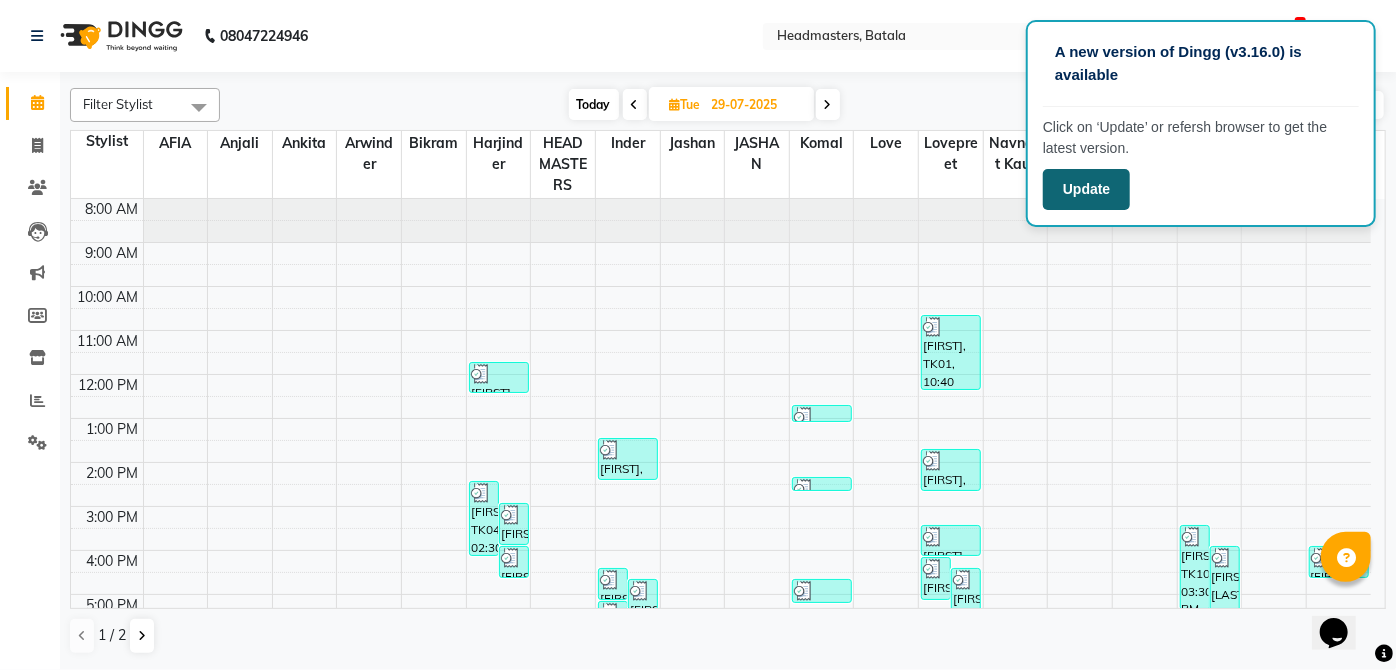 click on "Update" 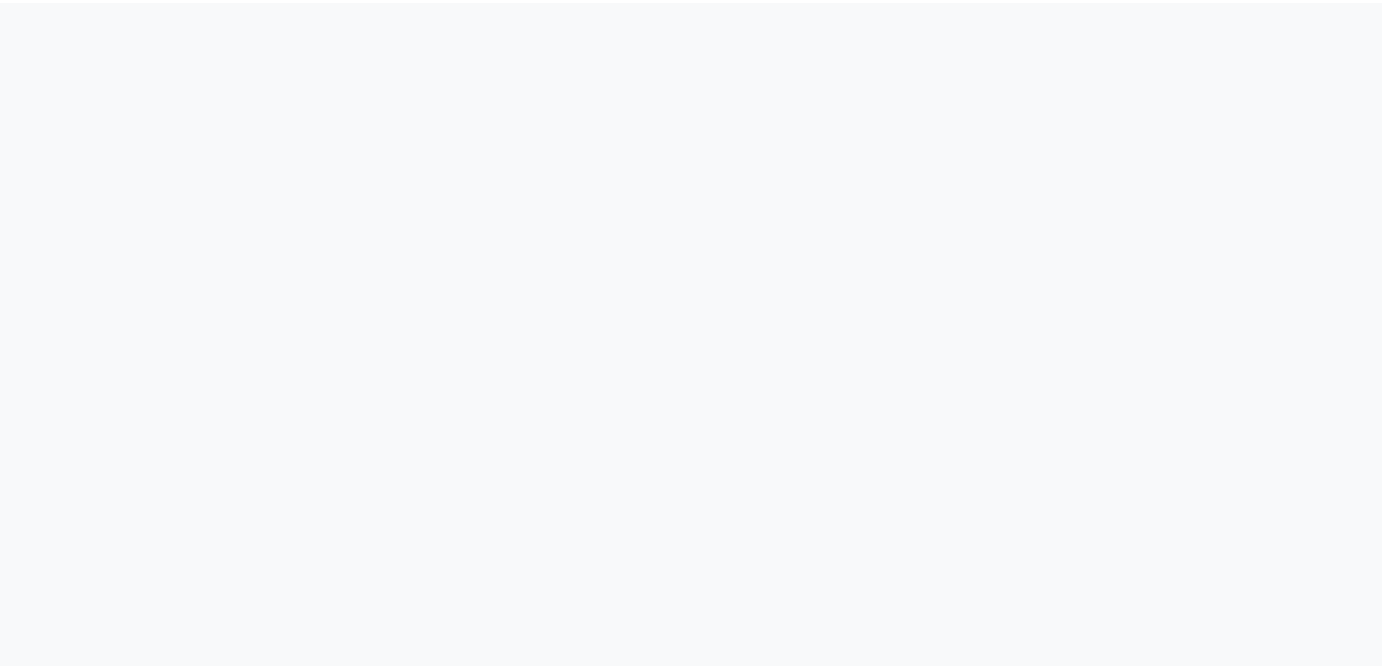 scroll, scrollTop: 0, scrollLeft: 0, axis: both 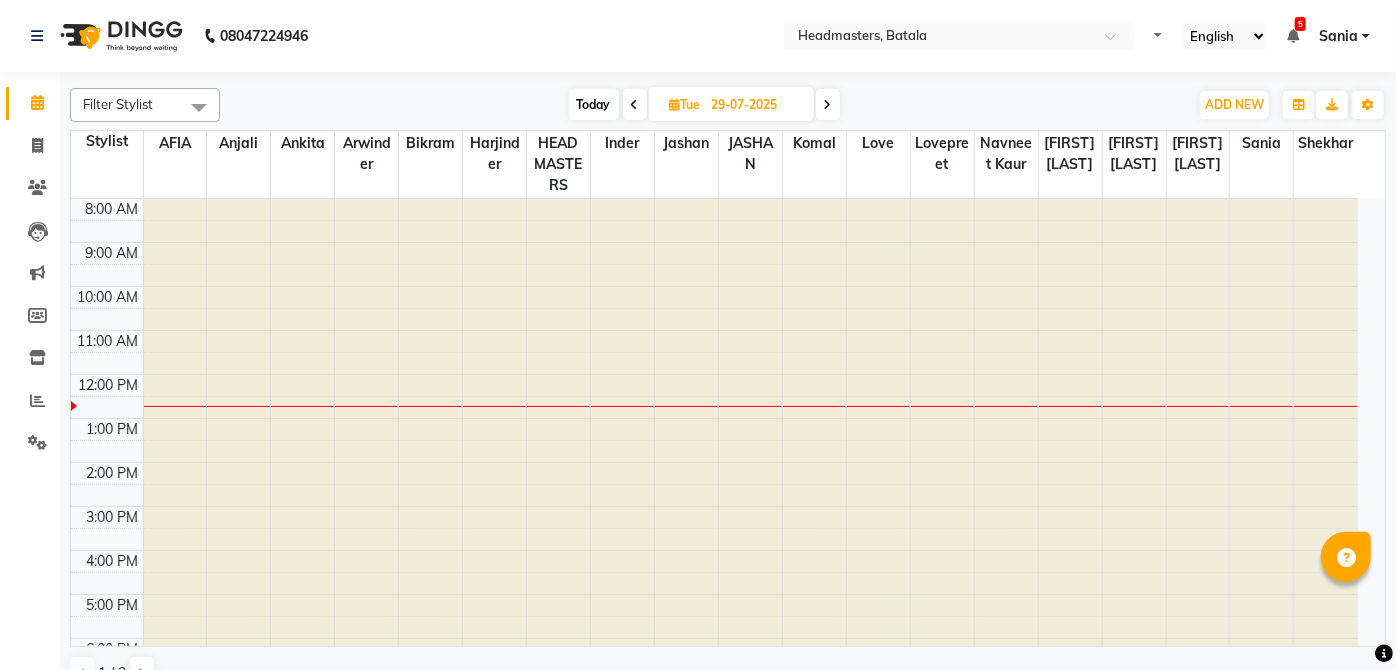 select on "en" 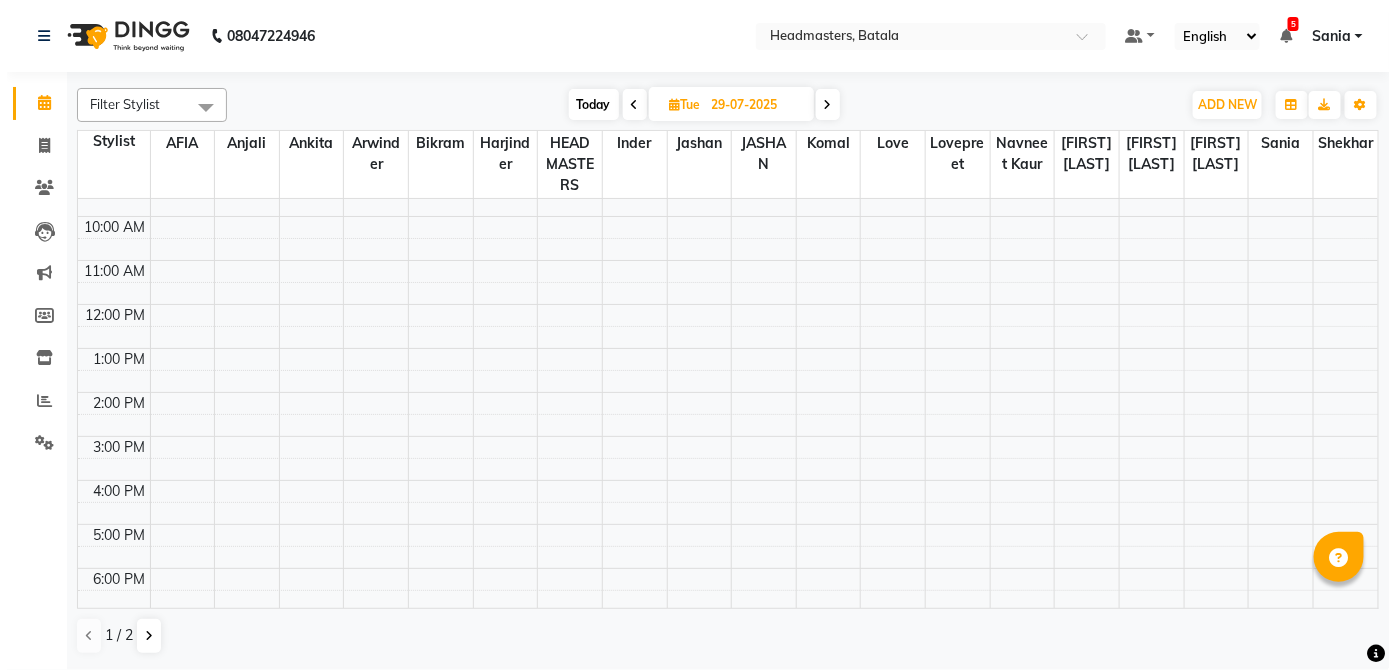 scroll, scrollTop: 0, scrollLeft: 0, axis: both 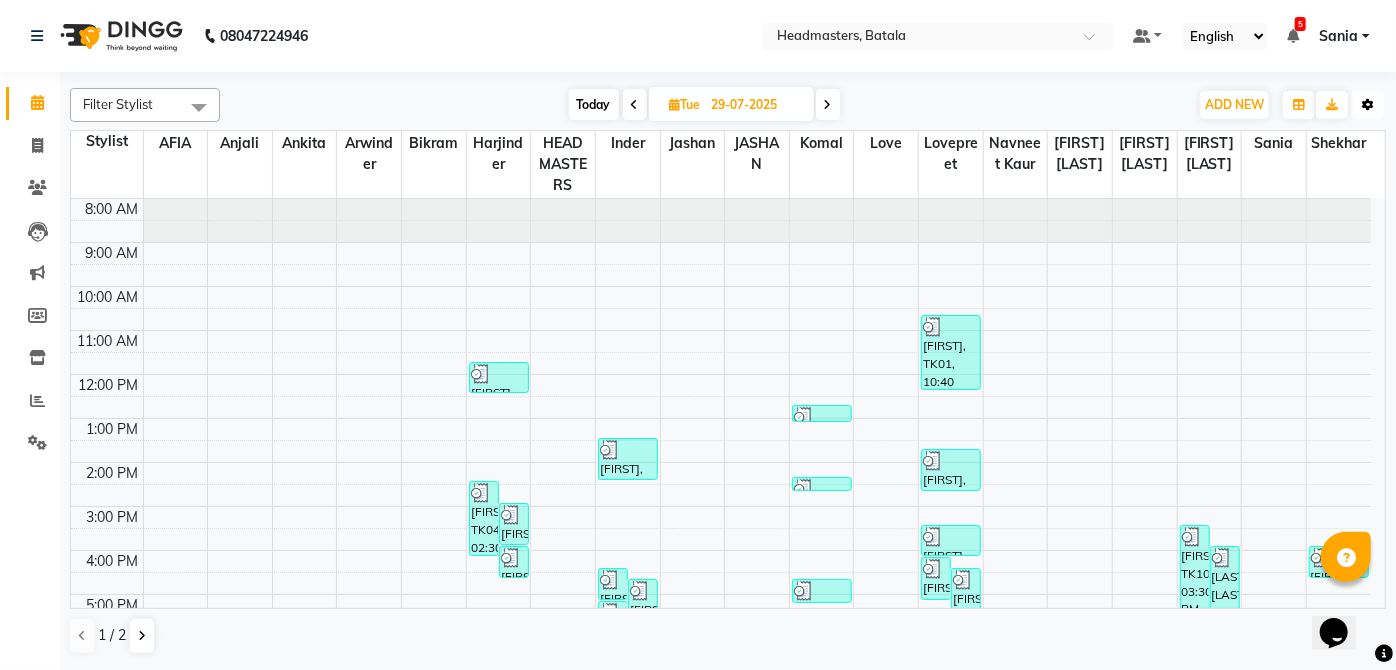 click at bounding box center (1368, 105) 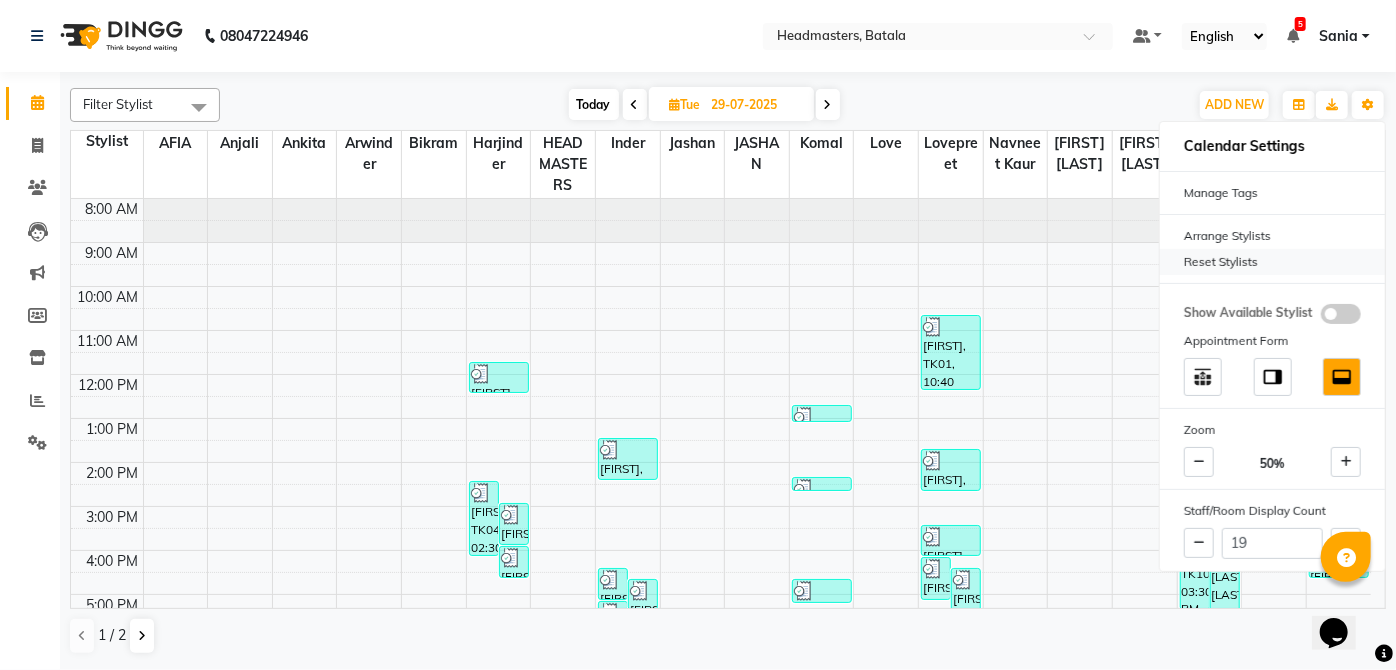 click on "Reset Stylists" at bounding box center (1272, 262) 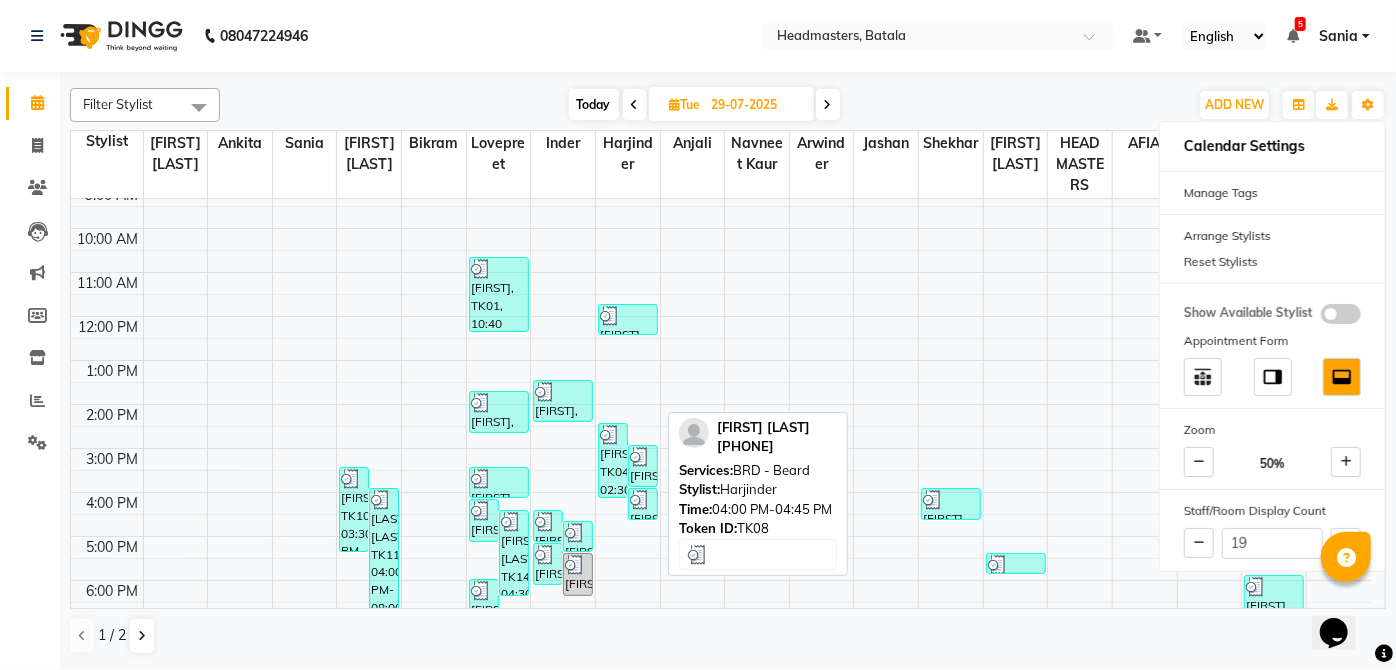 scroll, scrollTop: 154, scrollLeft: 0, axis: vertical 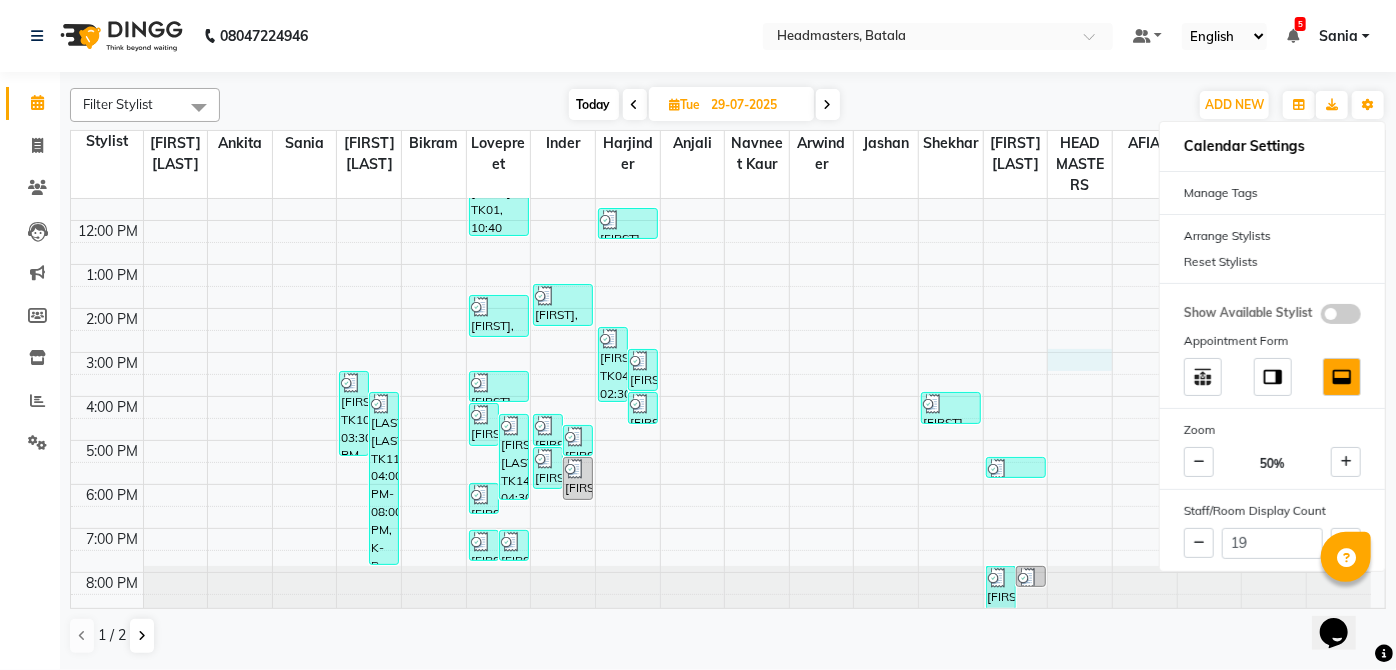 click on "8:00 AM 9:00 AM 10:00 AM 11:00 AM 12:00 PM 1:00 PM 2:00 PM 3:00 PM 4:00 PM 5:00 PM 6:00 PM 7:00 PM 8:00 PM     gurinder, TK10, 03:30 PM-05:30 PM, GL-igora - Igora Global     KULJIT KAUR, TK11, 04:00 PM-08:00 PM, K-Bond -L  - Kerabond     manpreet, TK09, 04:15 PM-05:15 PM, HCG - Hair Cut by Senior Hair Stylist     jaswant singh, TK14, 04:30 PM-06:30 PM, Ker-G - Keratin treatment     sukhraj, TK16, 06:05 PM-06:50 PM, BRD - Beard     sahil kumar, TK21, 07:10 PM-07:55 PM, BRD - Beard     shekhAR, TK20, 07:10 PM-07:55 PM, BRD - Beard     arsh, TK01, 10:40 AM-12:25 PM, BRD - Beard,HCG - Hair Cut by Senior Hair Stylist     KARANDEEP, TK06, 01:45 PM-02:45 PM, HCG - Hair Cut by Senior Hair Stylist     manpreet, TK09, 03:30 PM-04:15 PM, BRD - Beard     pushp, TK12, 04:30 PM-05:15 PM, BRD - Beard     gurdill singh, TK08, 04:45 PM-05:30 PM, BRD - Beard     pushp, TK12, 05:15 PM-06:15 PM, HCG - Hair Cut by Senior Hair Stylist     gurdill singh, TK08, 05:30 PM-06:30 PM, HCG - Hair Cut by Senior Hair Stylist" at bounding box center (721, 330) 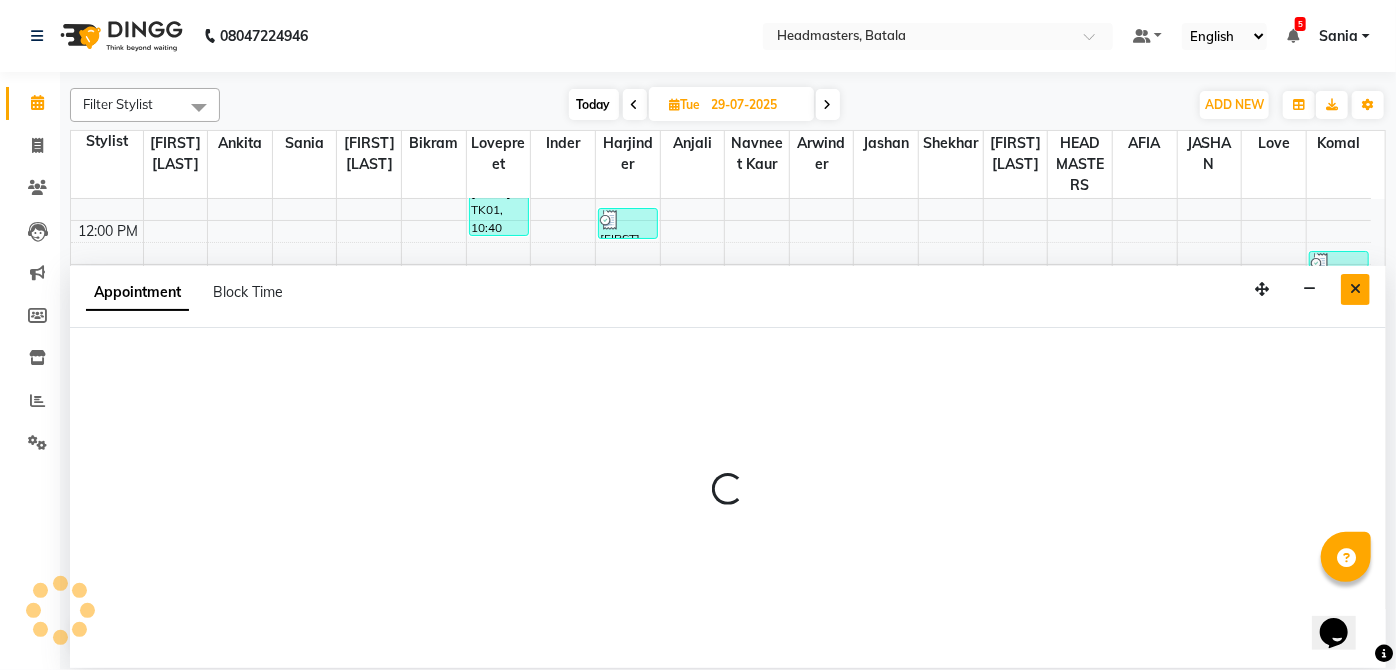 click at bounding box center [1355, 289] 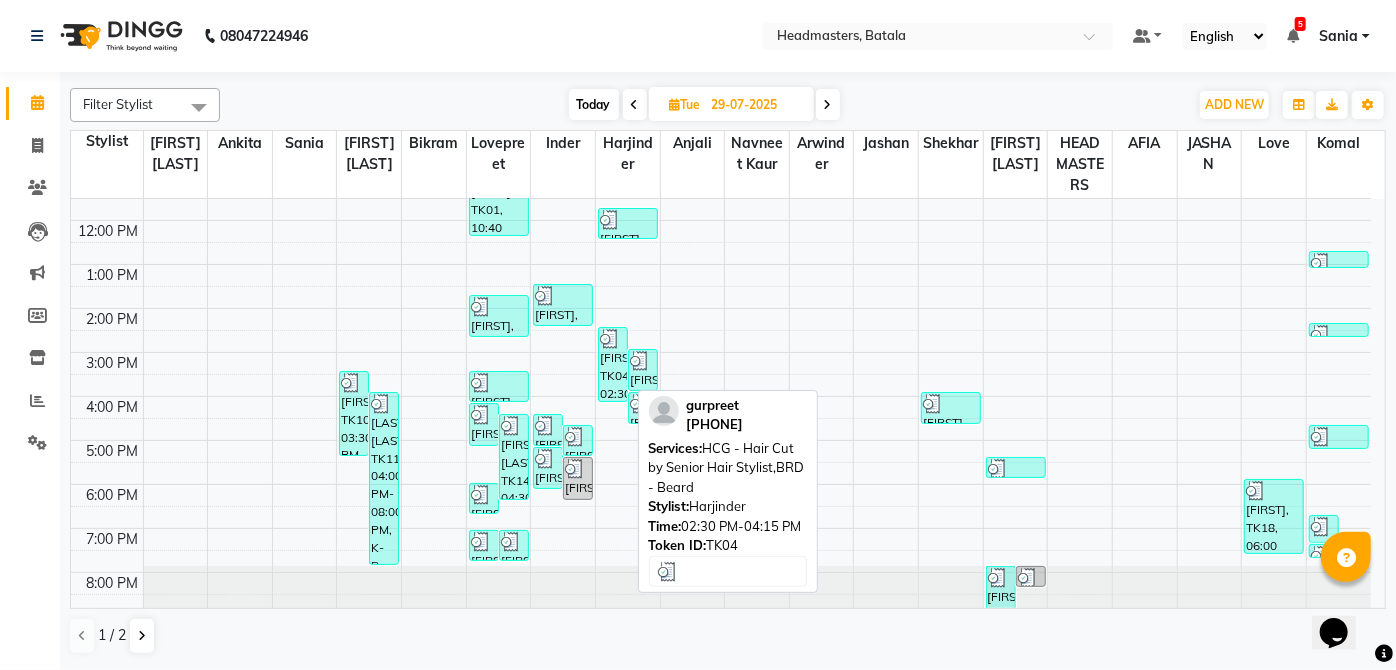 scroll, scrollTop: 0, scrollLeft: 0, axis: both 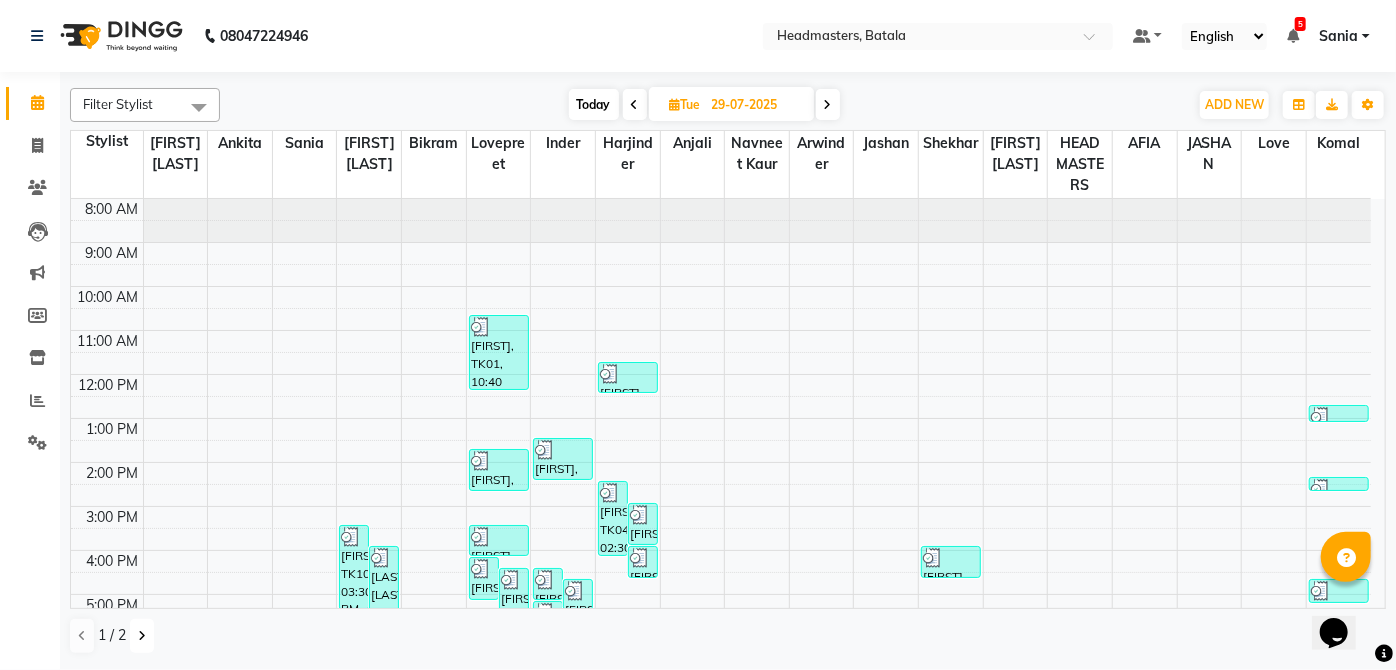 click at bounding box center (142, 636) 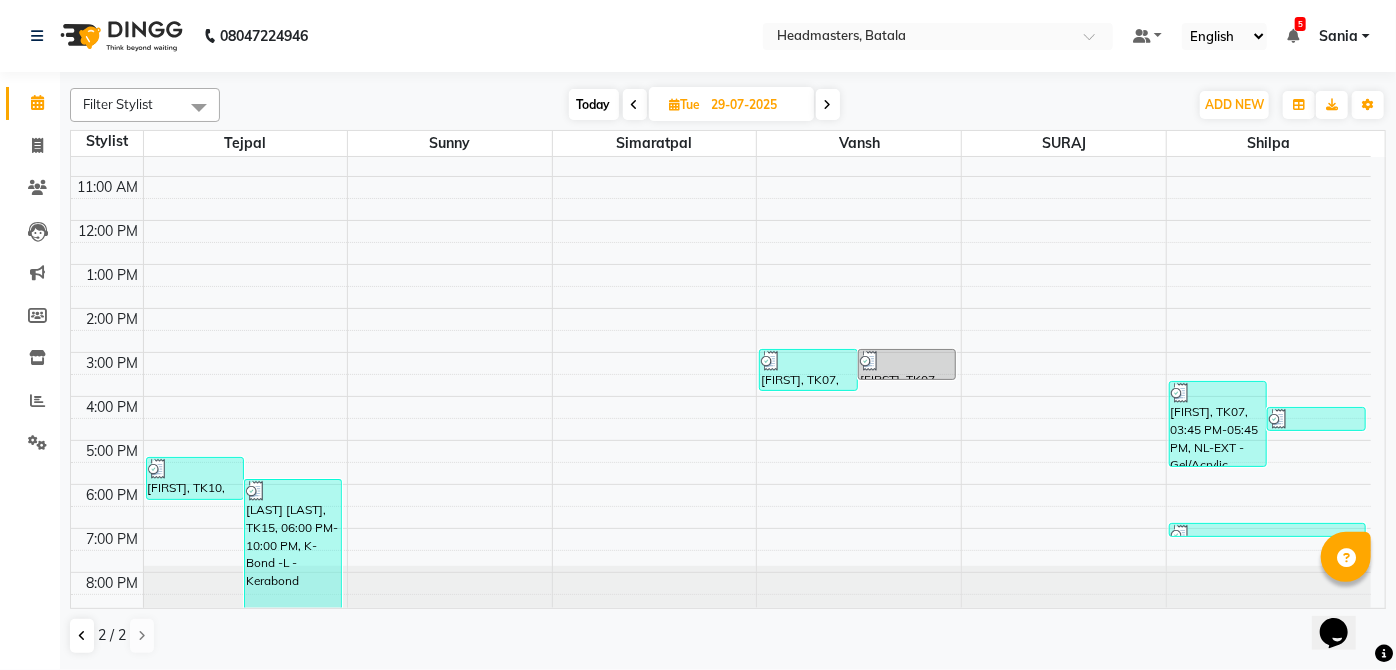 scroll, scrollTop: 112, scrollLeft: 0, axis: vertical 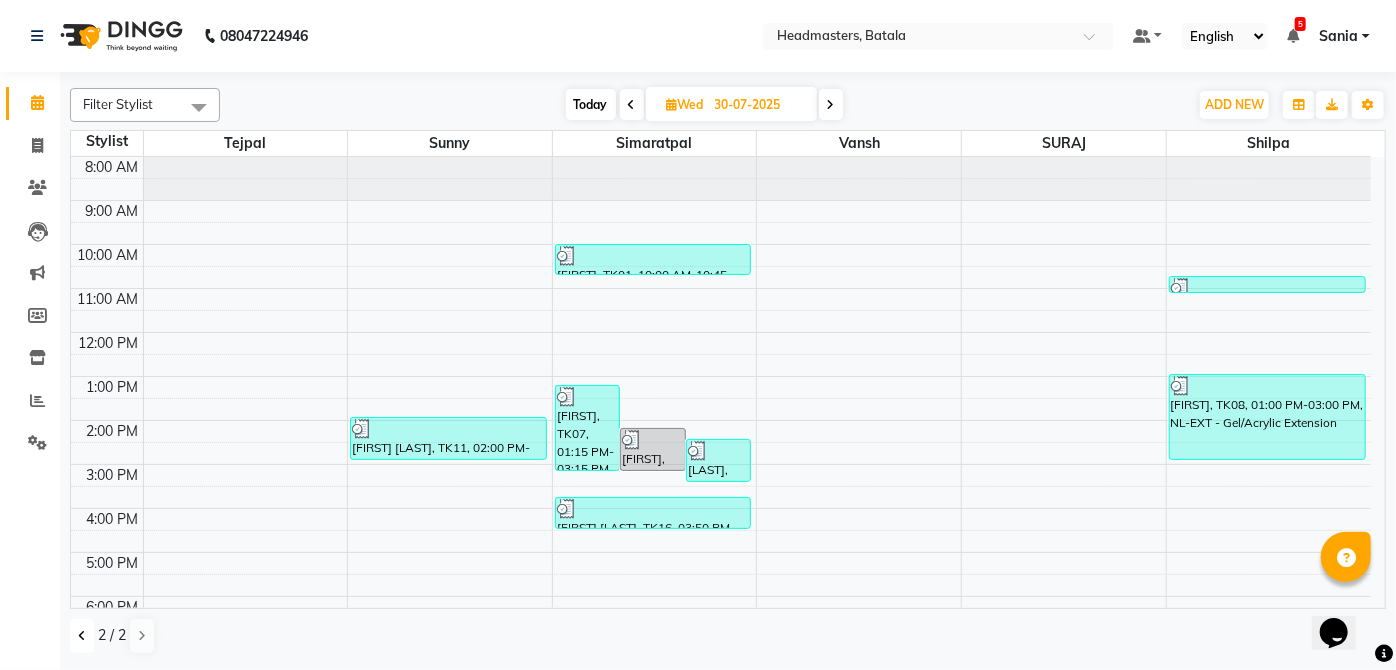 click on "08047224946 Select Location × Headmasters, Batala Default Panel My Panel English ENGLISH Español العربية मराठी हिंदी ગુજરાતી தமிழ் 中文 5 Notifications nothing to show Sania Manage Profile Change Password Sign out  Version:3.16.0  ☀ Headmasters, Batala  Calendar  Invoice  Clients  Leads   Marketing  Members  Inventory  Reports  Settings Completed InProgress Upcoming Dropped Tentative Check-In Confirm Bookings Segments Page Builder Filter Stylist Select All AFIA Anjali Ankita Arwinder  Bikram Harjinder HEAD MASTERS Inder  Jashan  JASHAN  Komal Love Lovepreet  Navneet Kaur  Ramanpreet Kaur  Ranjit Kaur Sahil Kumar Sania Shekhar  Shilpa Simaratpal  Sunny  SURAJ  Tejpal Vansh Today  Wed 30-07-2025 Toggle Dropdown Add Appointment Add Invoice Add Attendance Add Client Toggle Dropdown Add Appointment Add Invoice Add Attendance Add Client ADD NEW Toggle Dropdown Add Appointment Add Invoice Add Attendance Add Client Filter Stylist Select All AFIA Anjali Ankita" at bounding box center (698, 334) 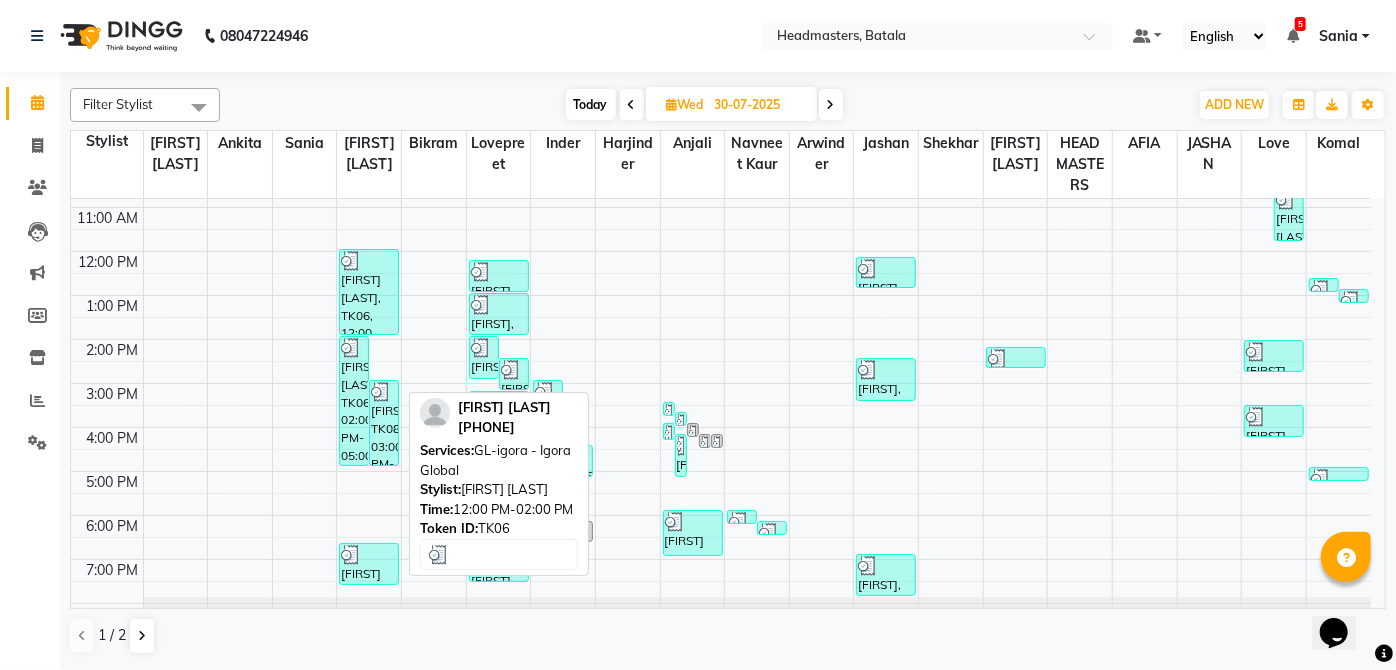 scroll, scrollTop: 124, scrollLeft: 0, axis: vertical 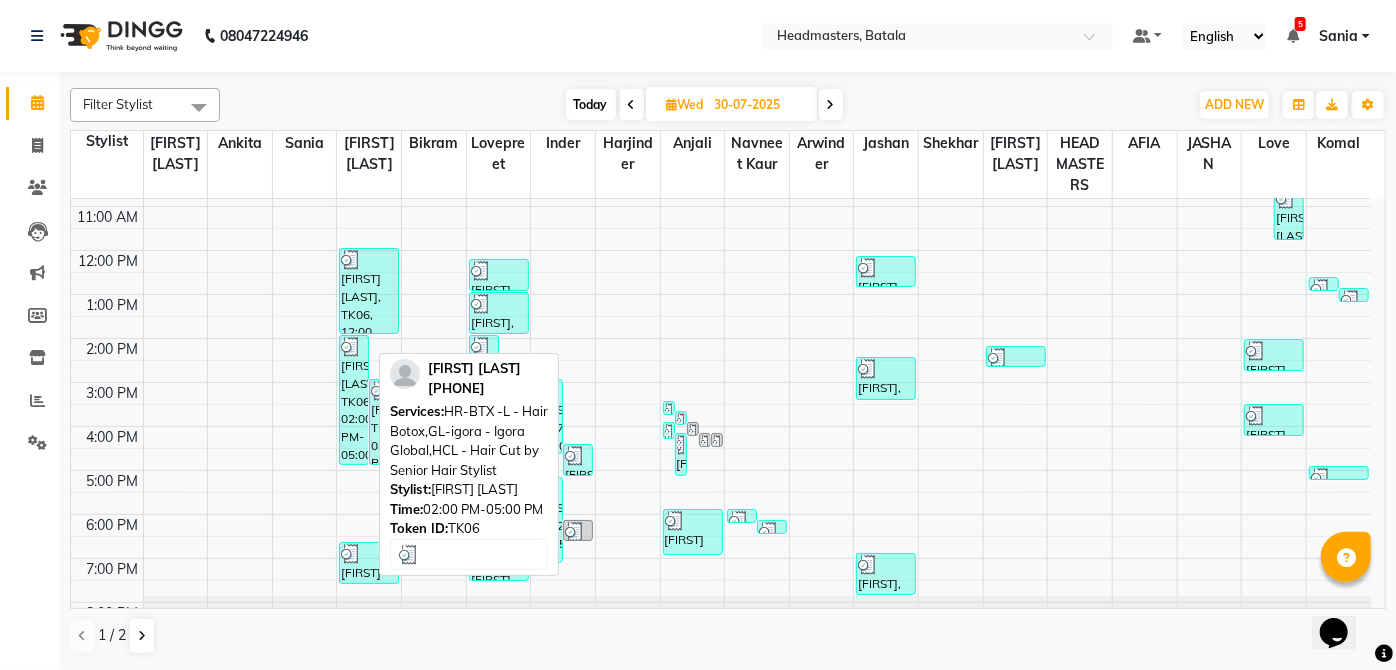 click on "maninder kaur, TK06, 02:00 PM-05:00 PM, HR-BTX -L  - Hair Botox,GL-igora - Igora Global,HCL - Hair Cut by Senior Hair Stylist" at bounding box center (354, 400) 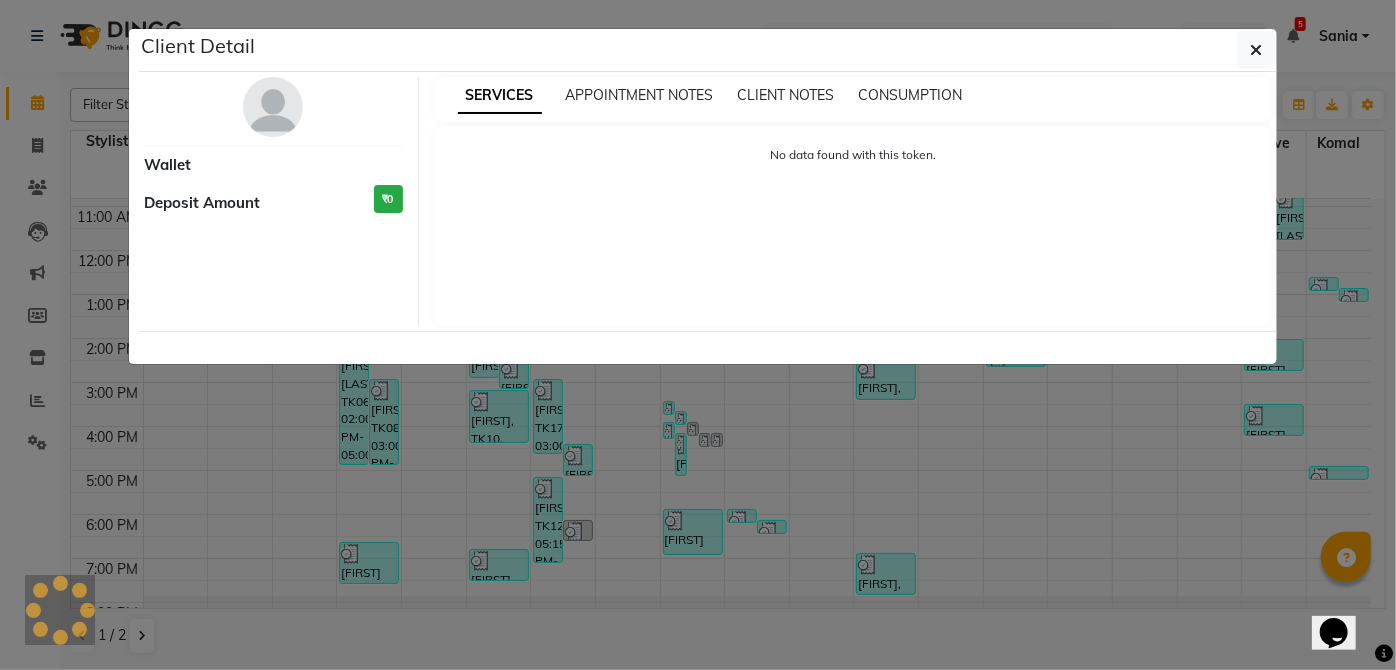 select on "3" 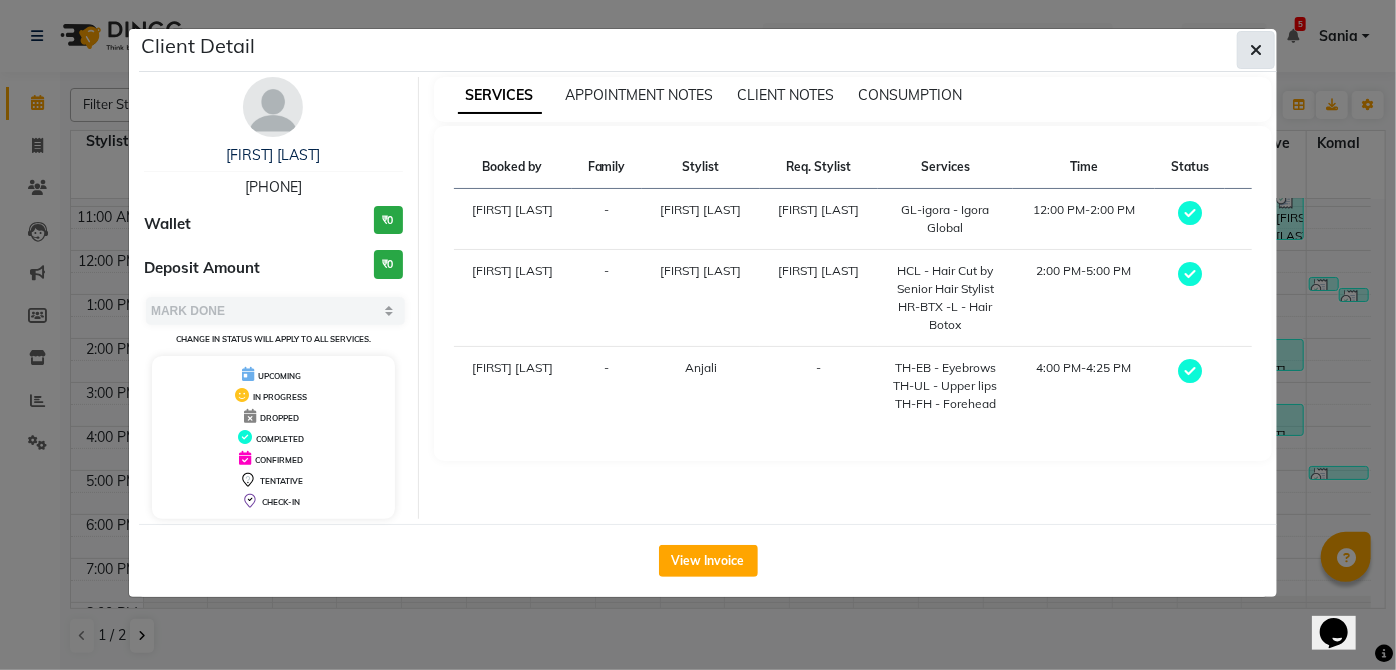 click 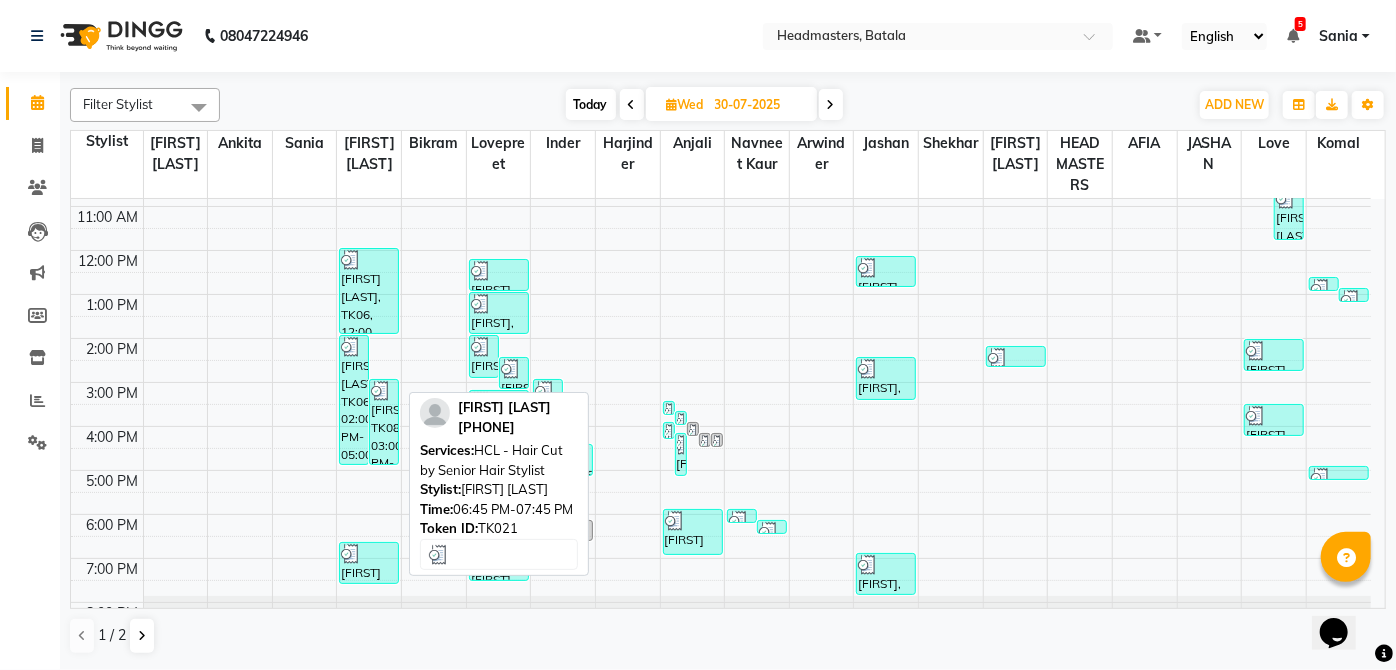 scroll, scrollTop: 154, scrollLeft: 0, axis: vertical 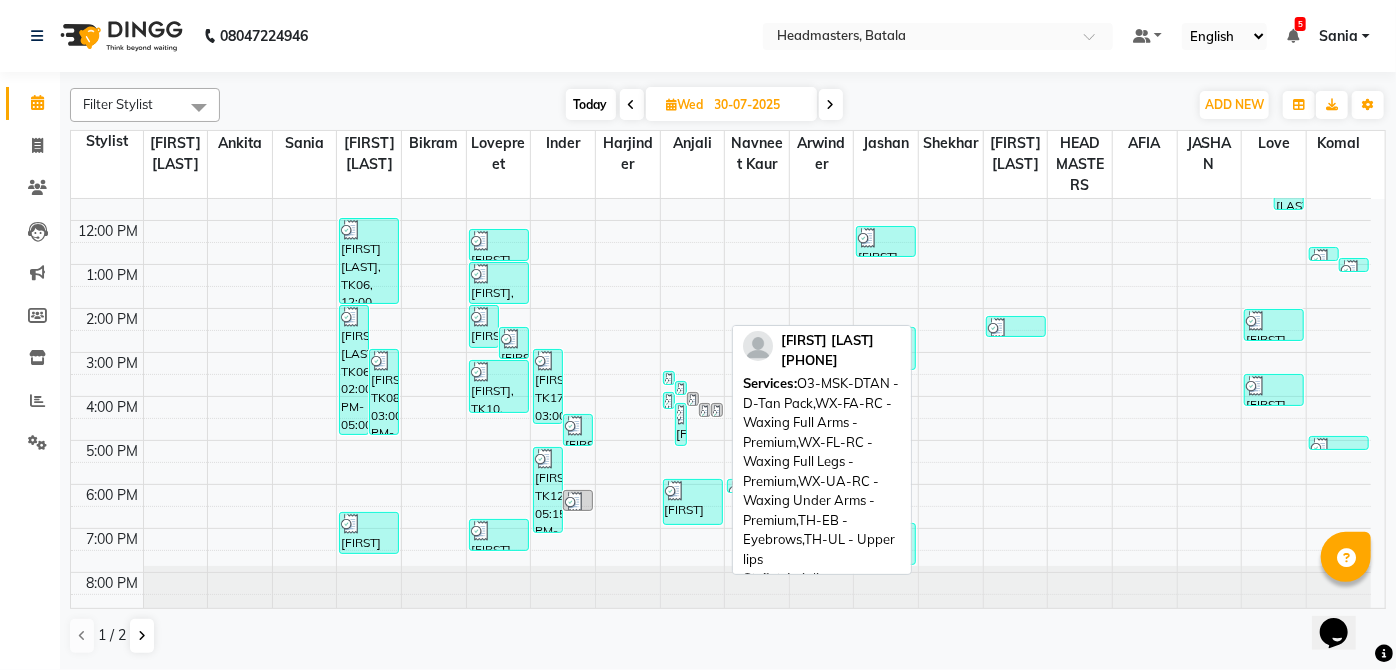 click on "shubhpreet kaur, TK21, 06:00 PM-07:05 PM, O3-MSK-DTAN  - D-Tan Pack,WX-FA-RC - Waxing Full Arms - Premium,WX-FL-RC - Waxing Full Legs -Premium,WX-UA-RC - Waxing Under Arms - Premium,TH-EB - Eyebrows,TH-UL - Upper lips" at bounding box center [693, 502] 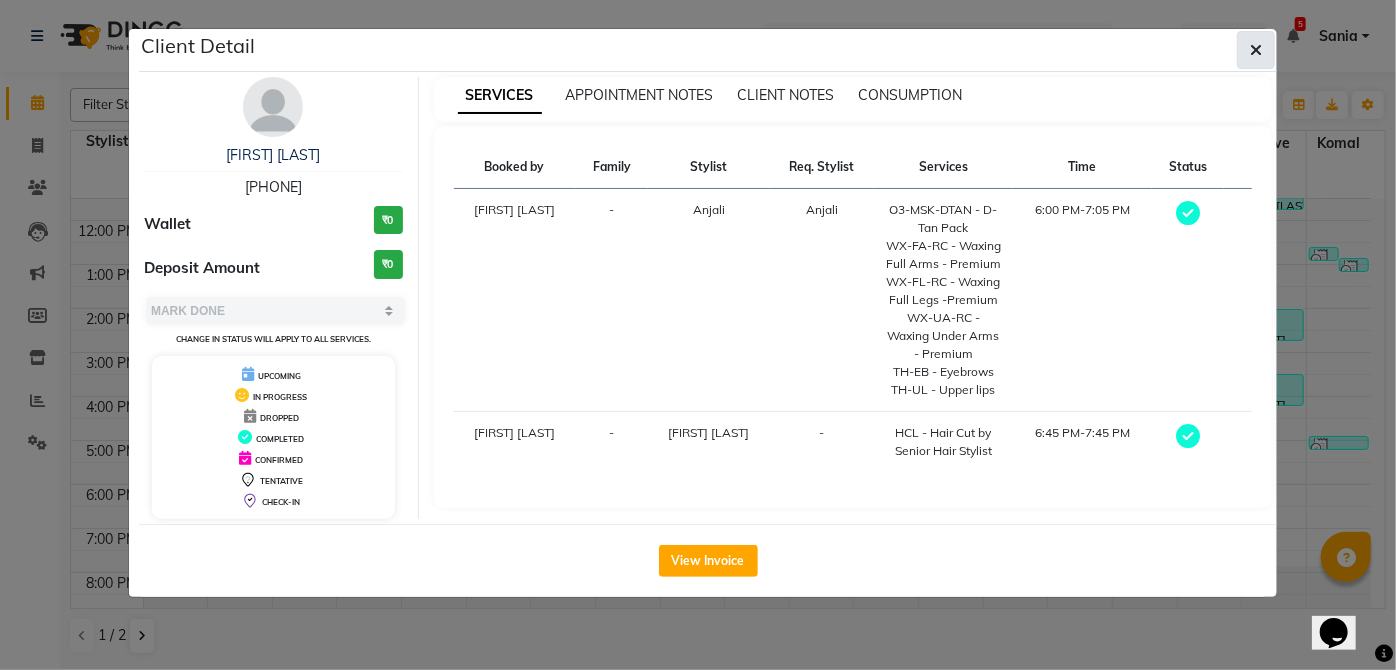 click 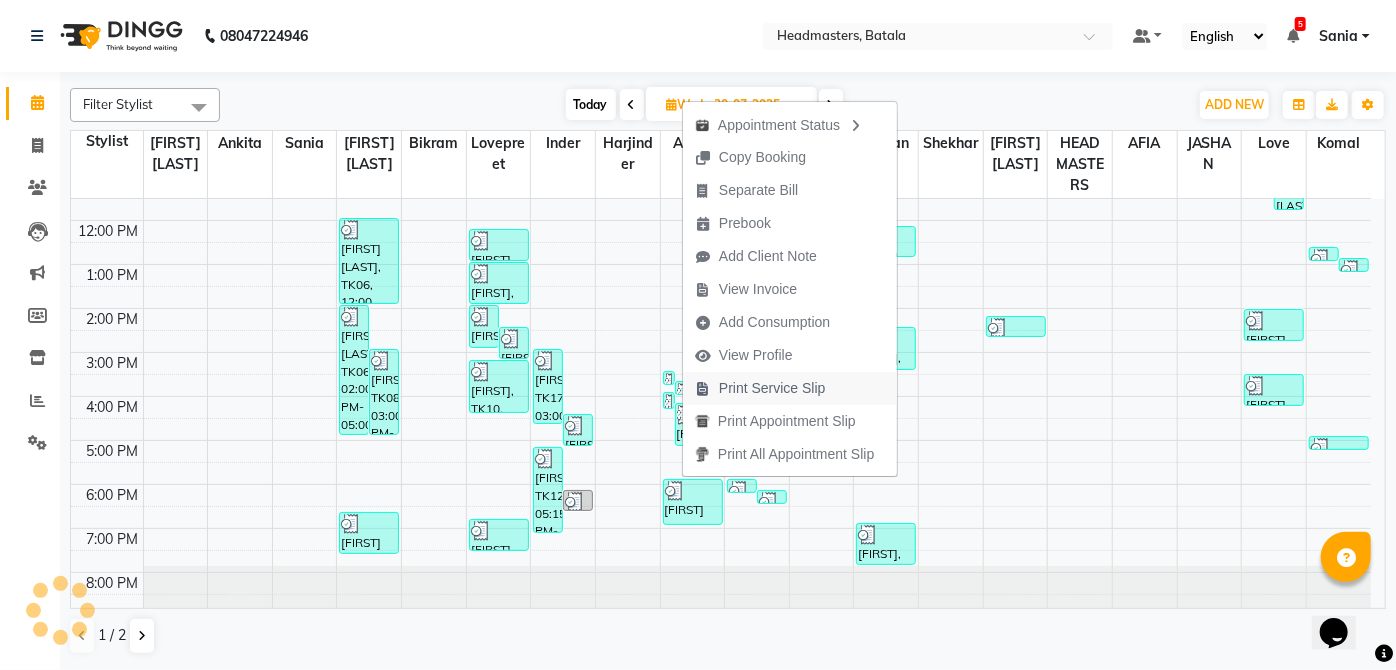 click on "Print Service Slip" at bounding box center [772, 388] 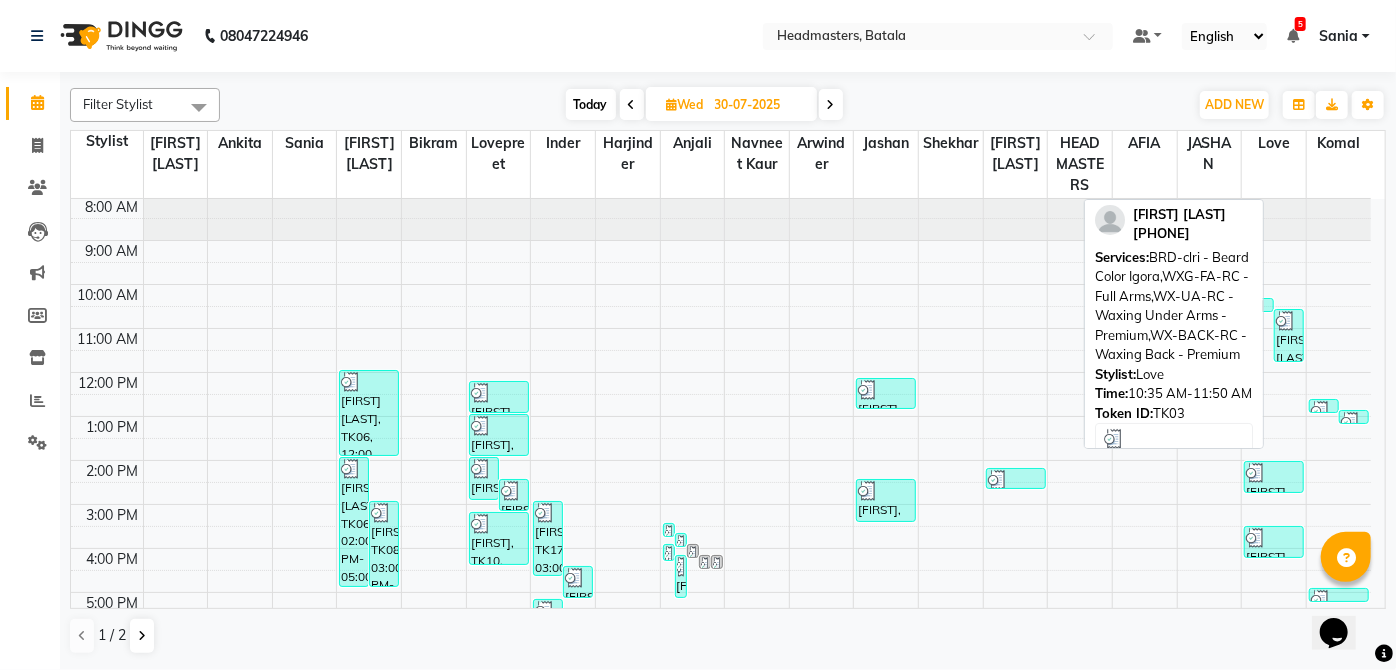 scroll, scrollTop: 0, scrollLeft: 0, axis: both 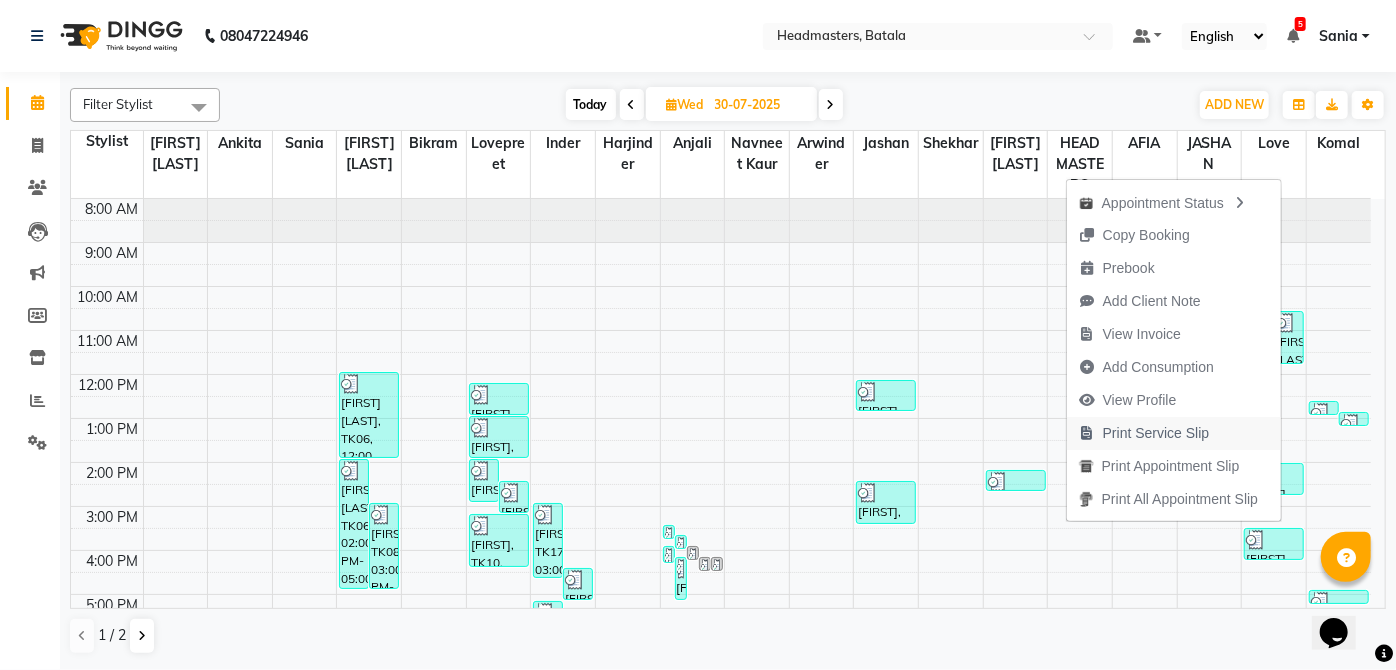 click on "Print Service Slip" at bounding box center [1156, 433] 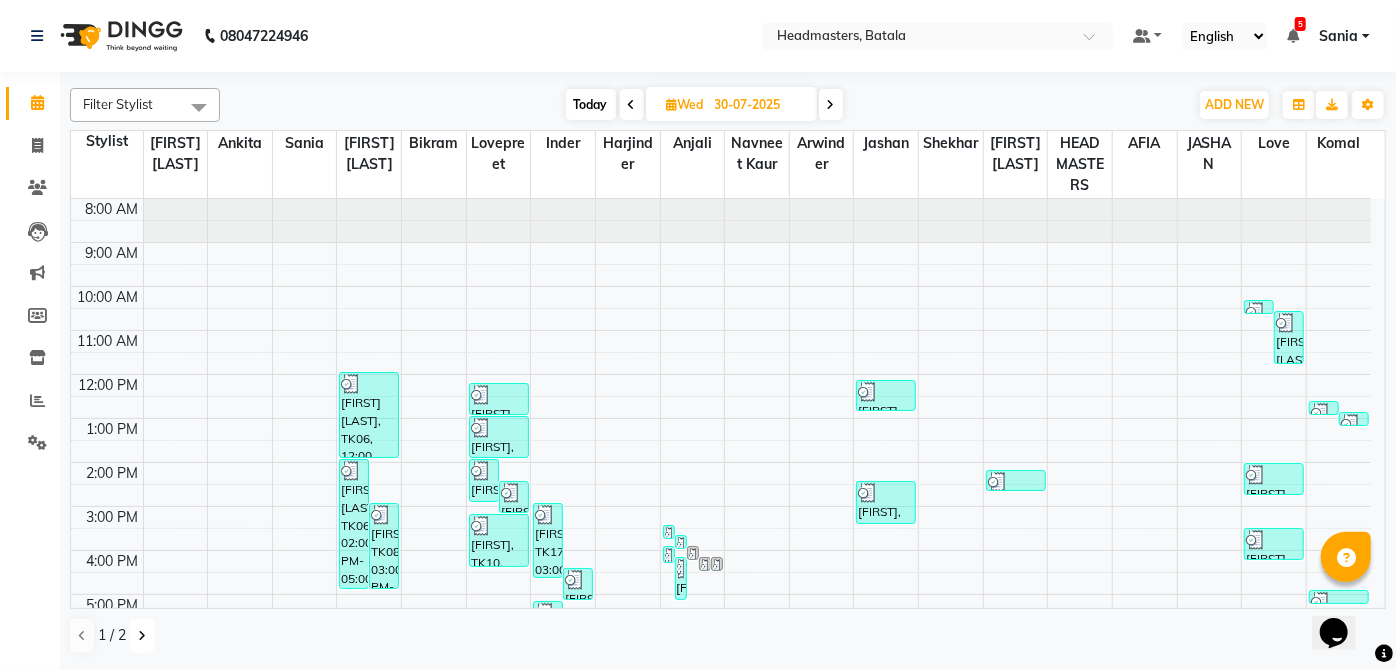 click at bounding box center (142, 636) 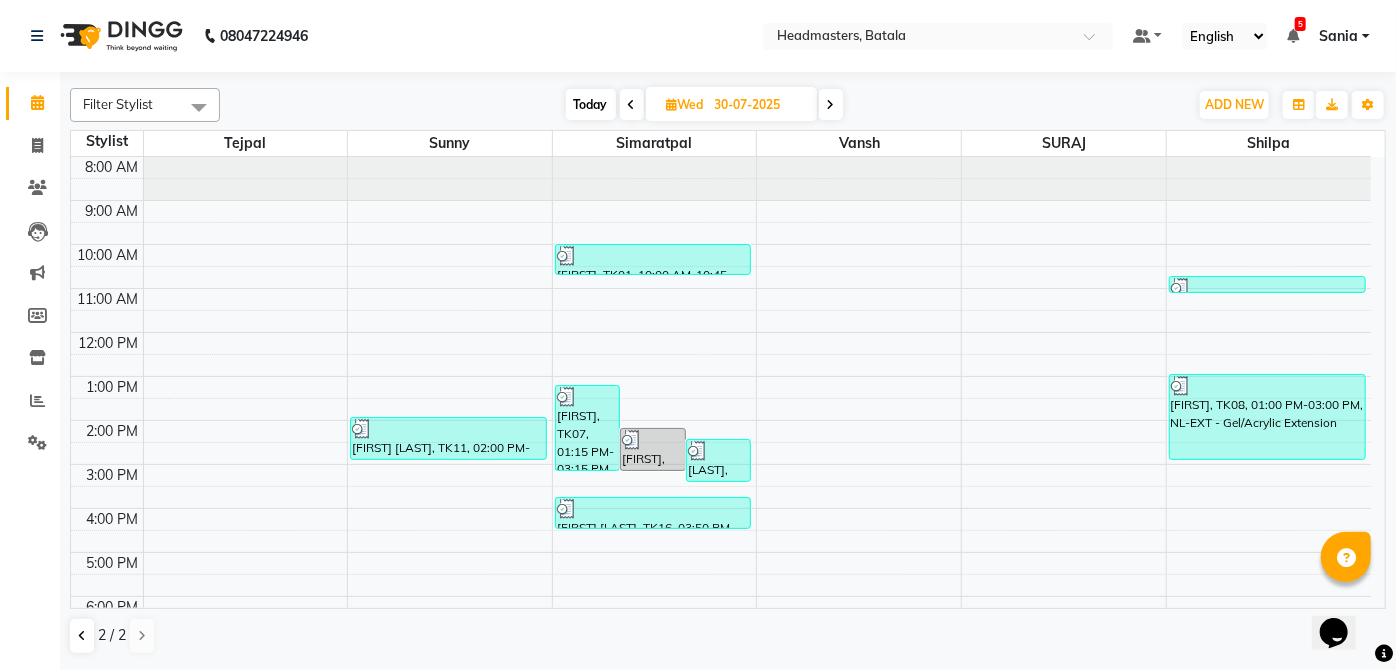 click at bounding box center [831, 104] 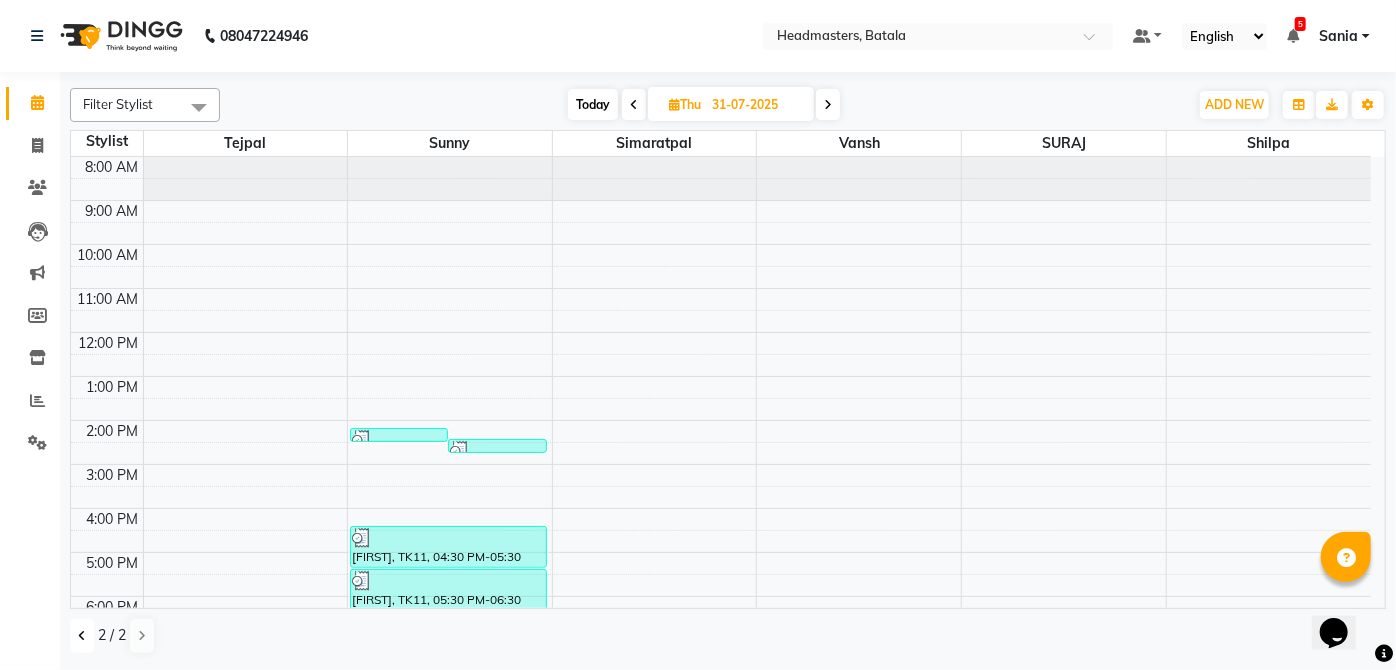 click at bounding box center (82, 636) 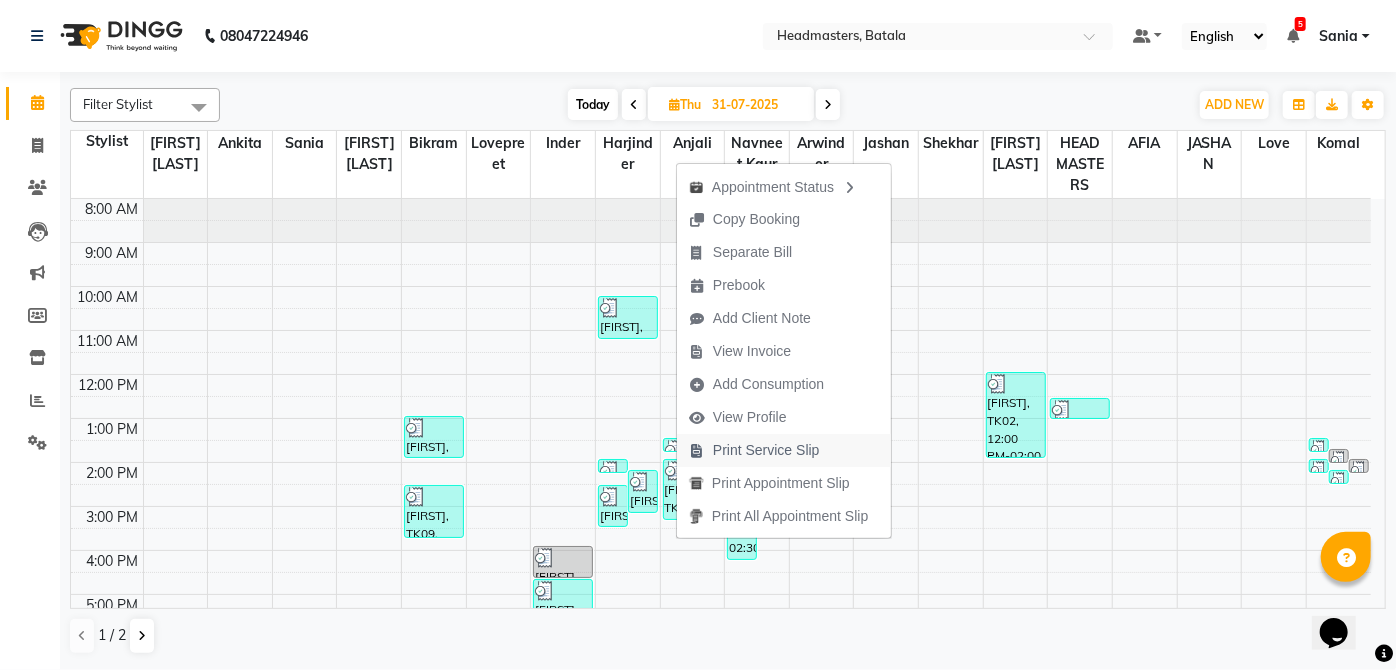 click on "Print Service Slip" at bounding box center [766, 450] 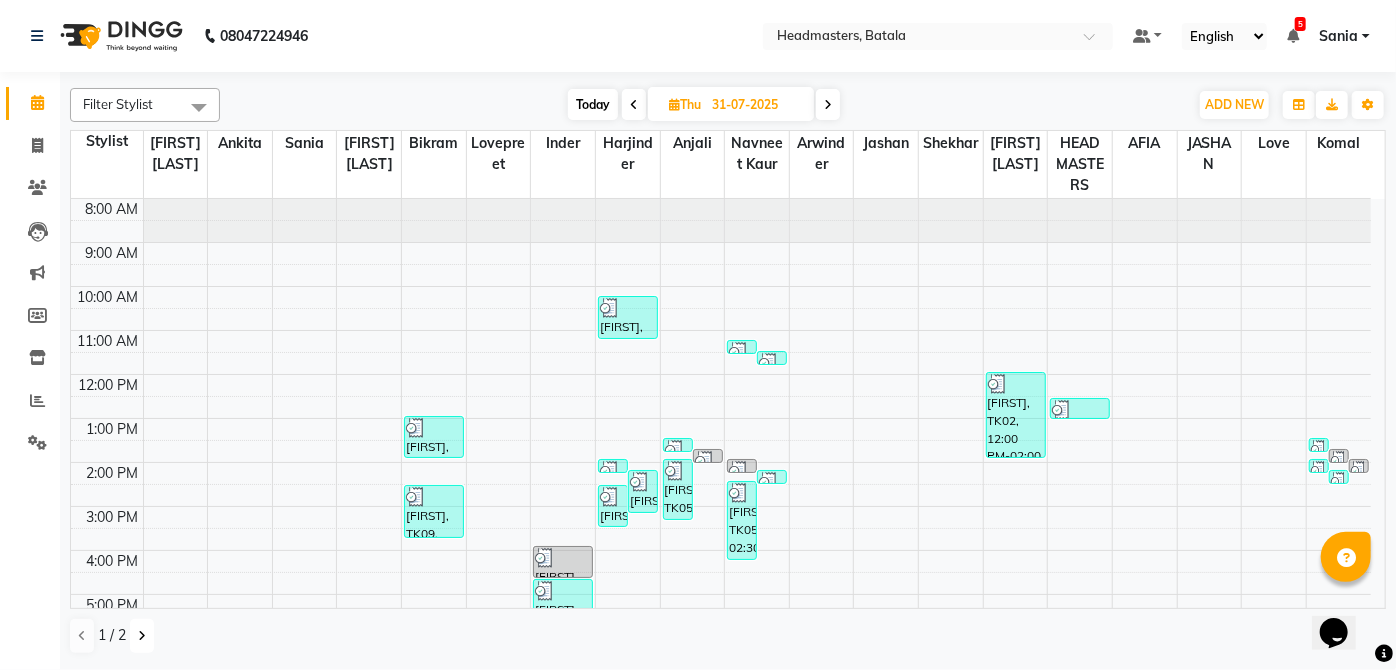 click at bounding box center [142, 636] 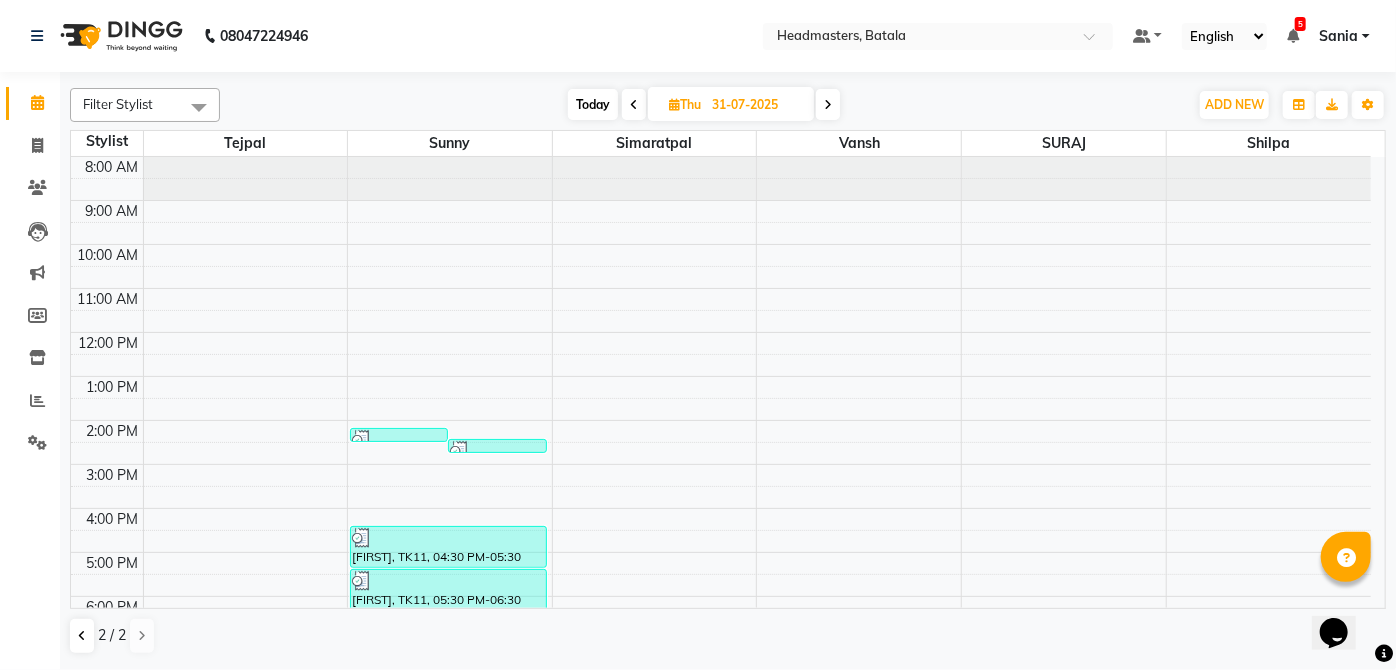click at bounding box center (828, 104) 